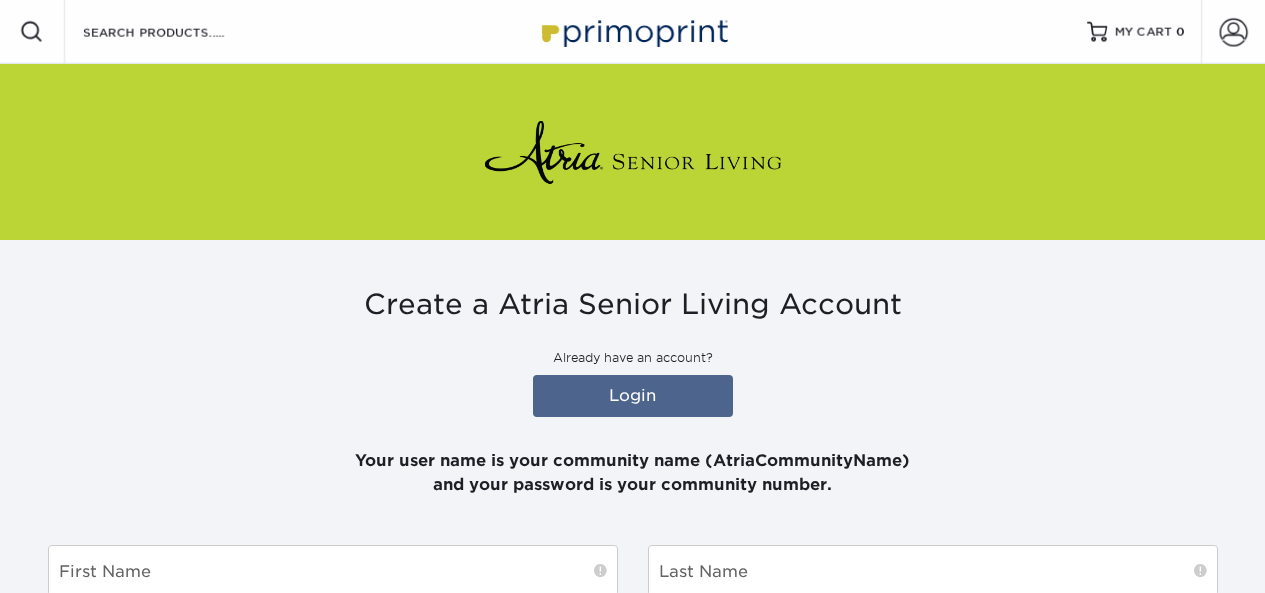 scroll, scrollTop: 0, scrollLeft: 0, axis: both 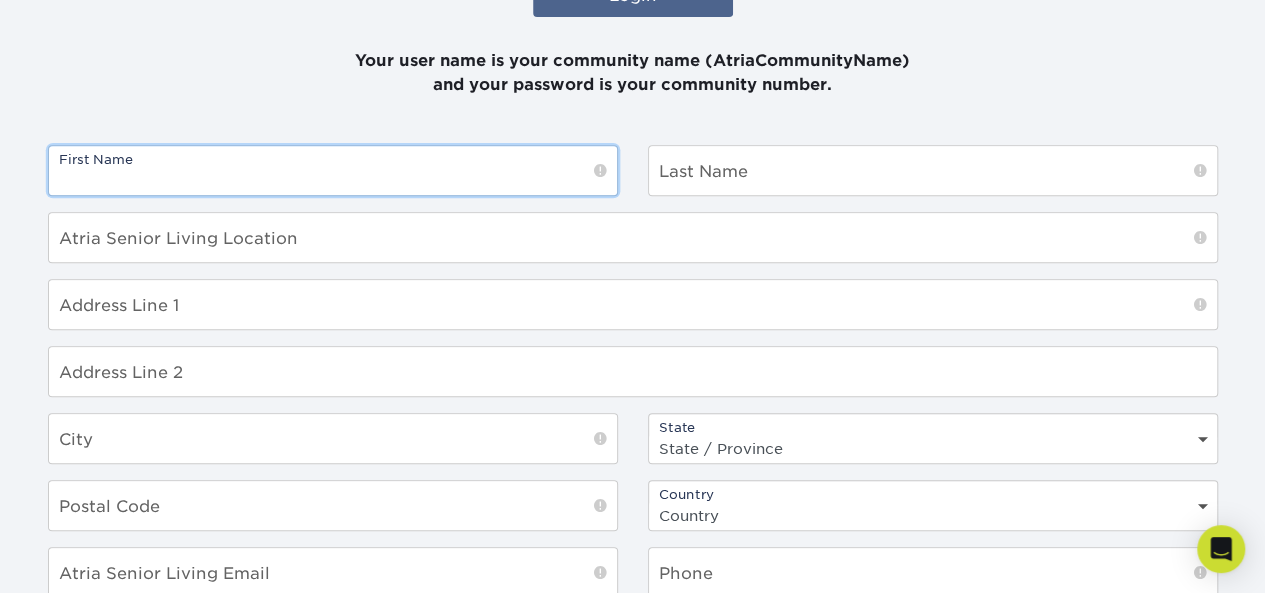 click at bounding box center [333, 170] 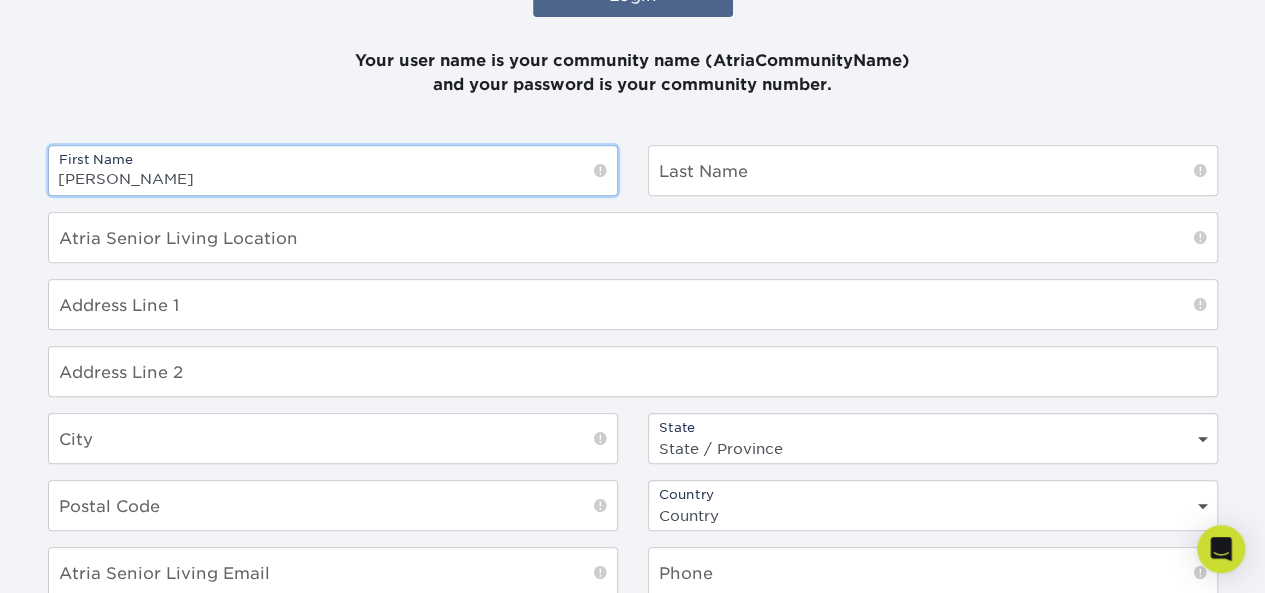 type on "[PERSON_NAME]" 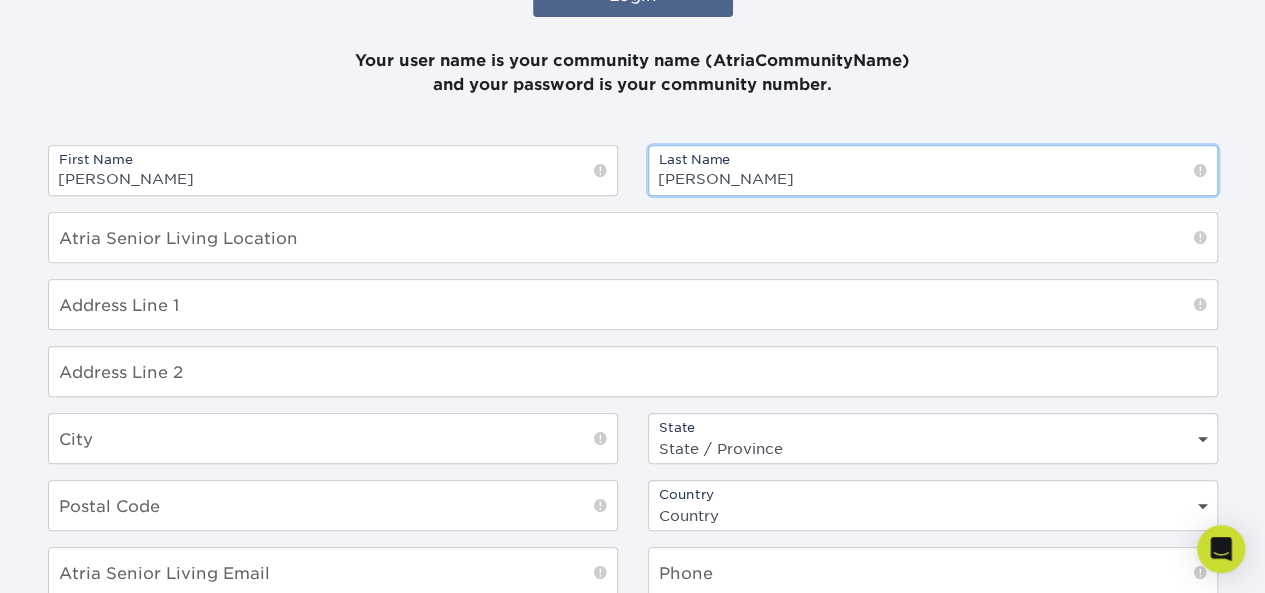 type on "[PERSON_NAME]" 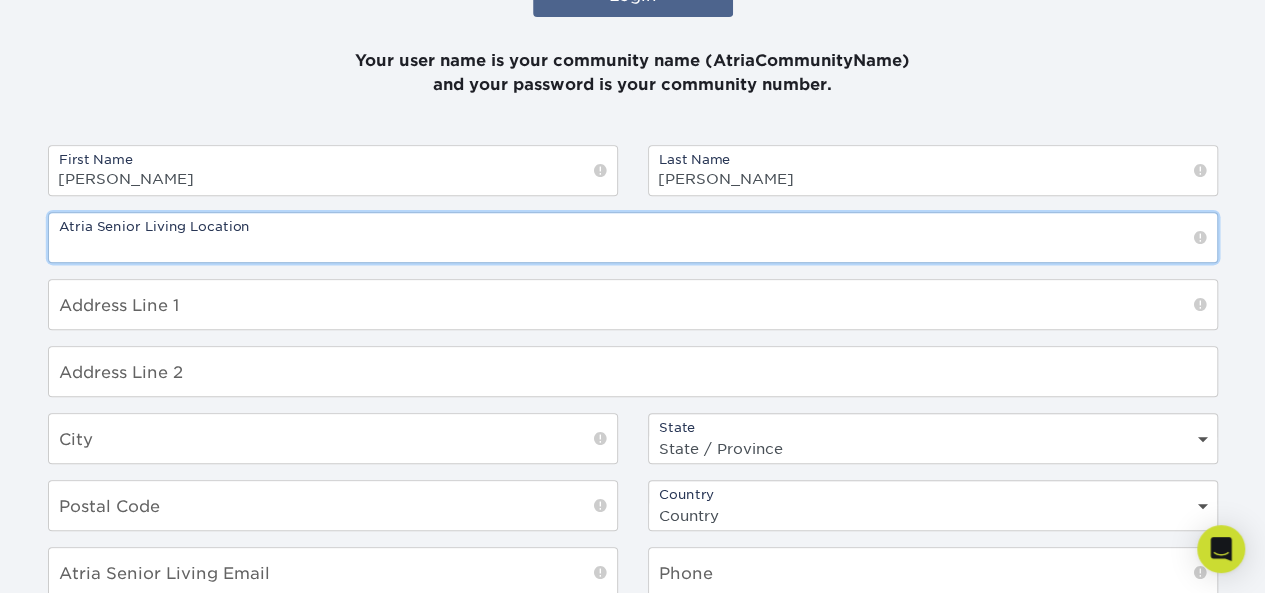 click at bounding box center (633, 237) 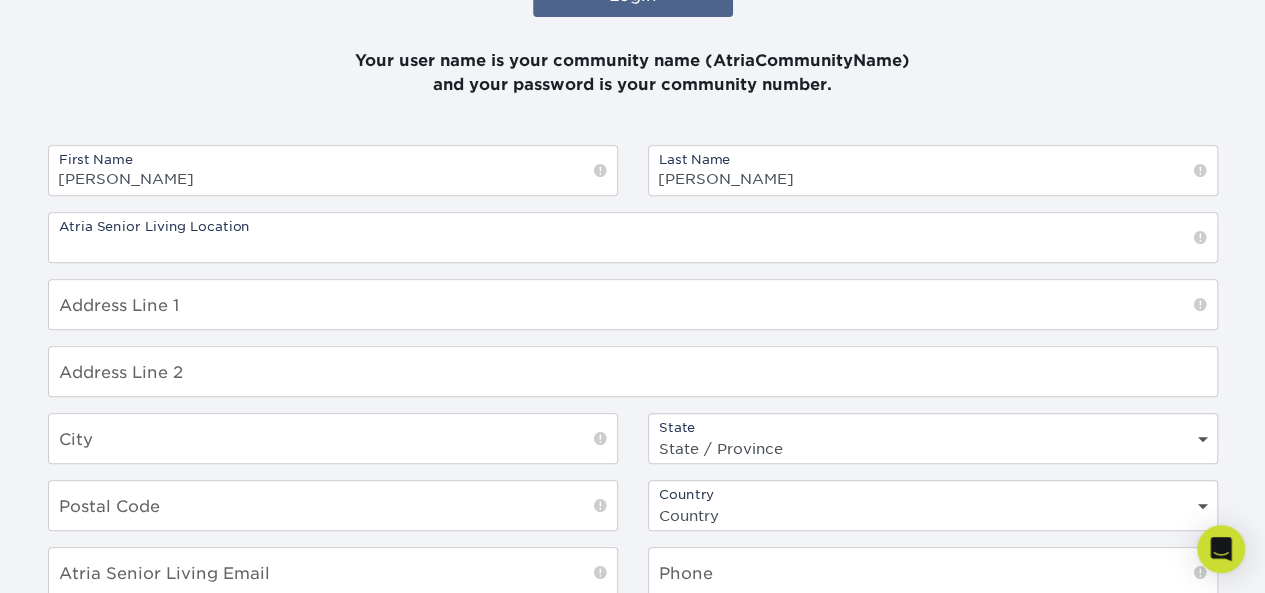 click on "Create a Atria Senior Living Account
Already have an account?
Login
Your user name is your community name (AtriaCommunityName) and your password is your community number.
First Name
[PERSON_NAME]
Last Name
[PERSON_NAME]
Atria Senior Living  Location
Address Line 1
Address Line 2
City
State
State / Province
[US_STATE]
[US_STATE]
[US_STATE]
[US_STATE]
[US_STATE]
[US_STATE]
[US_STATE]
[US_STATE]
[US_STATE]
[US_STATE]
[US_STATE]
[US_STATE]" at bounding box center (633, 359) 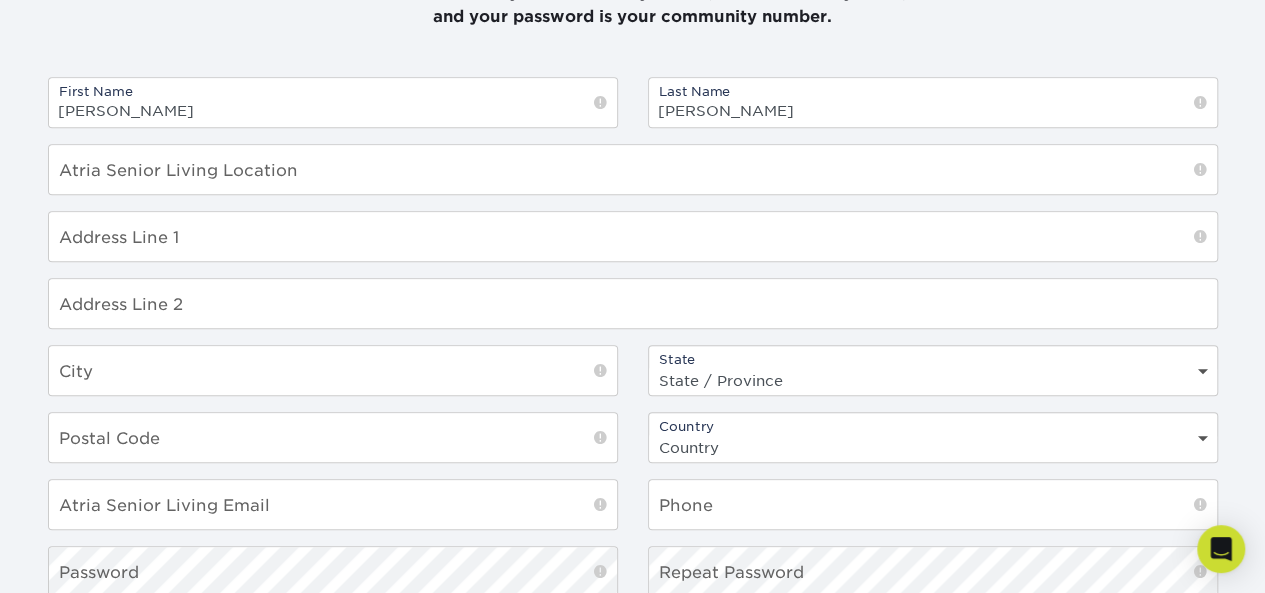 scroll, scrollTop: 500, scrollLeft: 0, axis: vertical 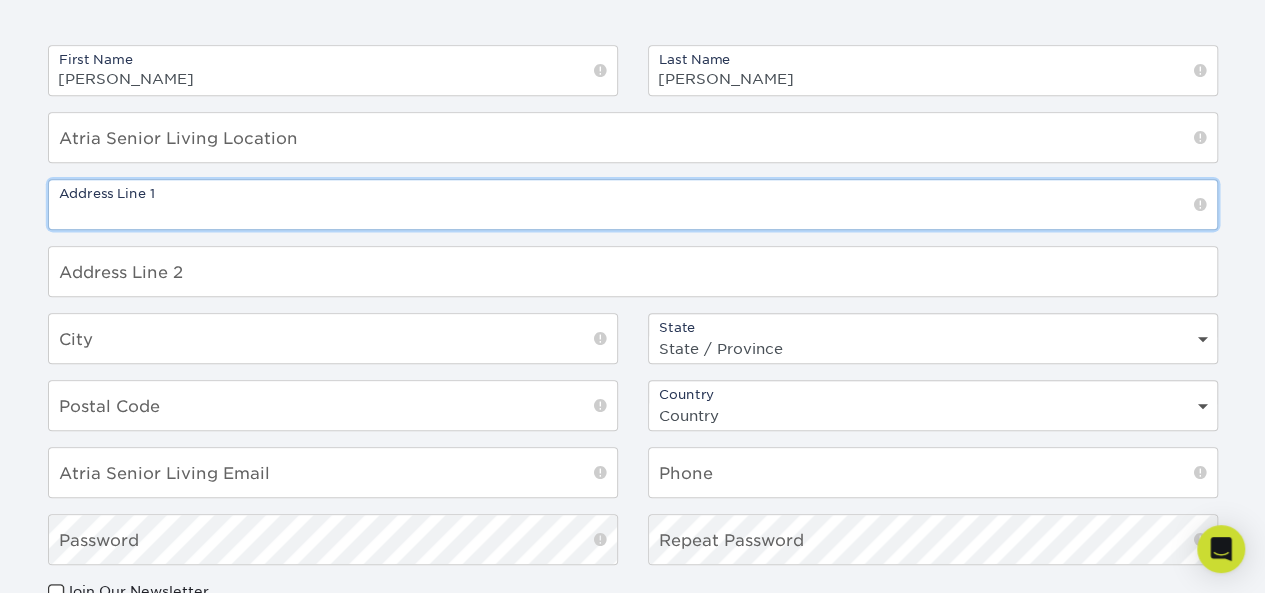 click at bounding box center [633, 204] 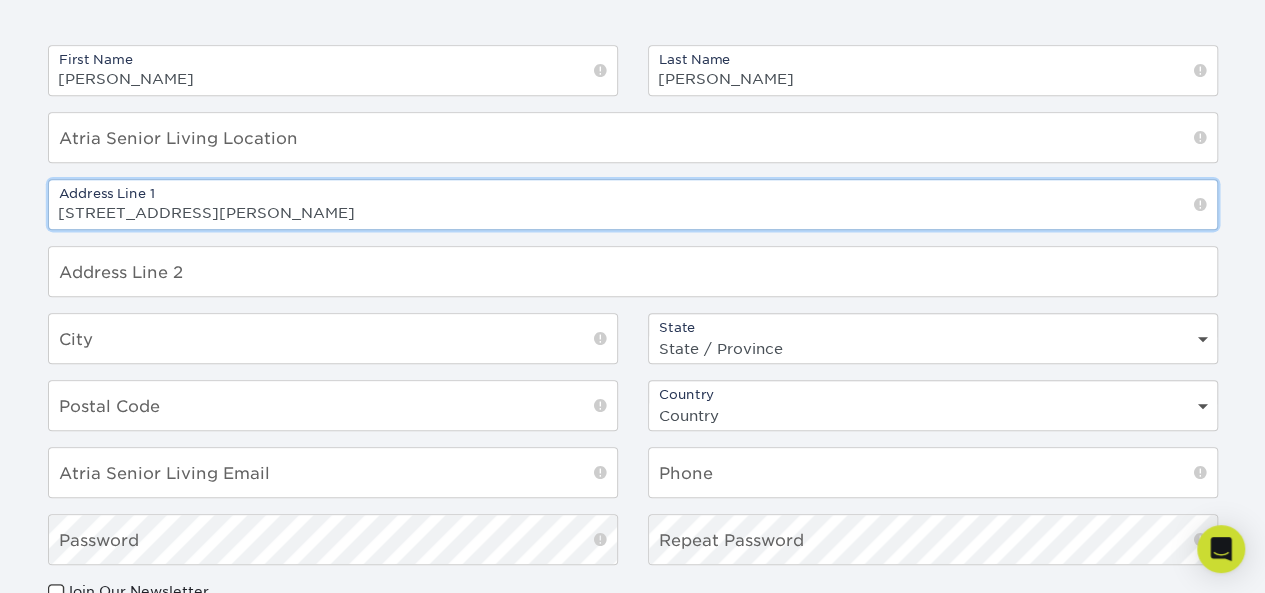 type on "[STREET_ADDRESS][PERSON_NAME]" 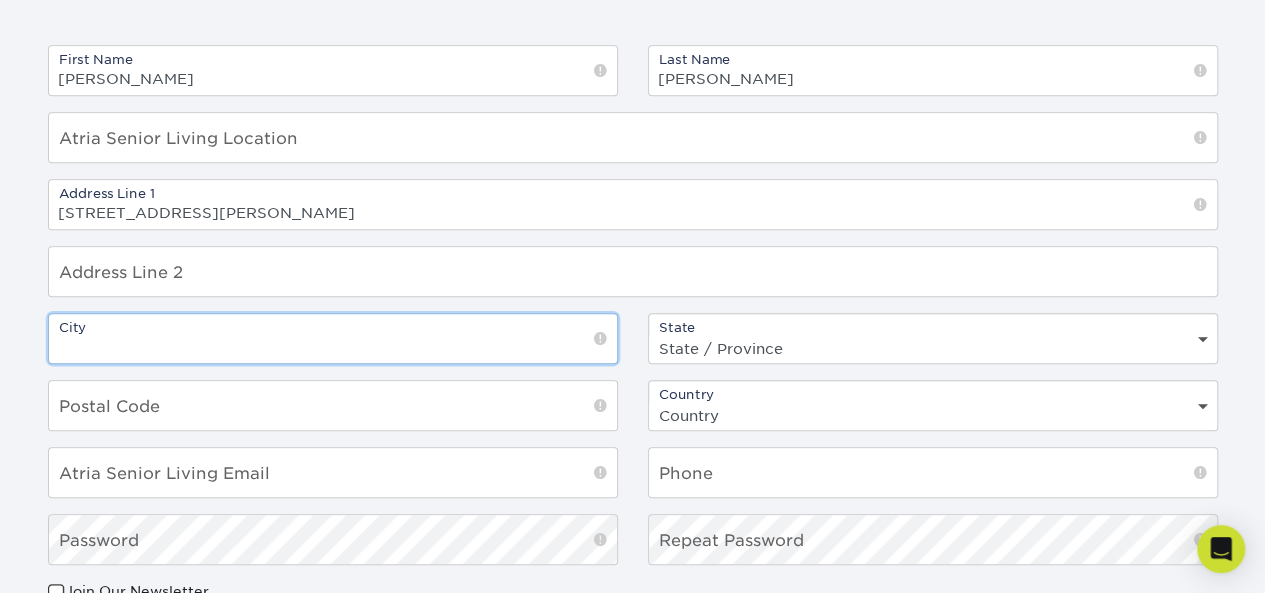 click at bounding box center [333, 338] 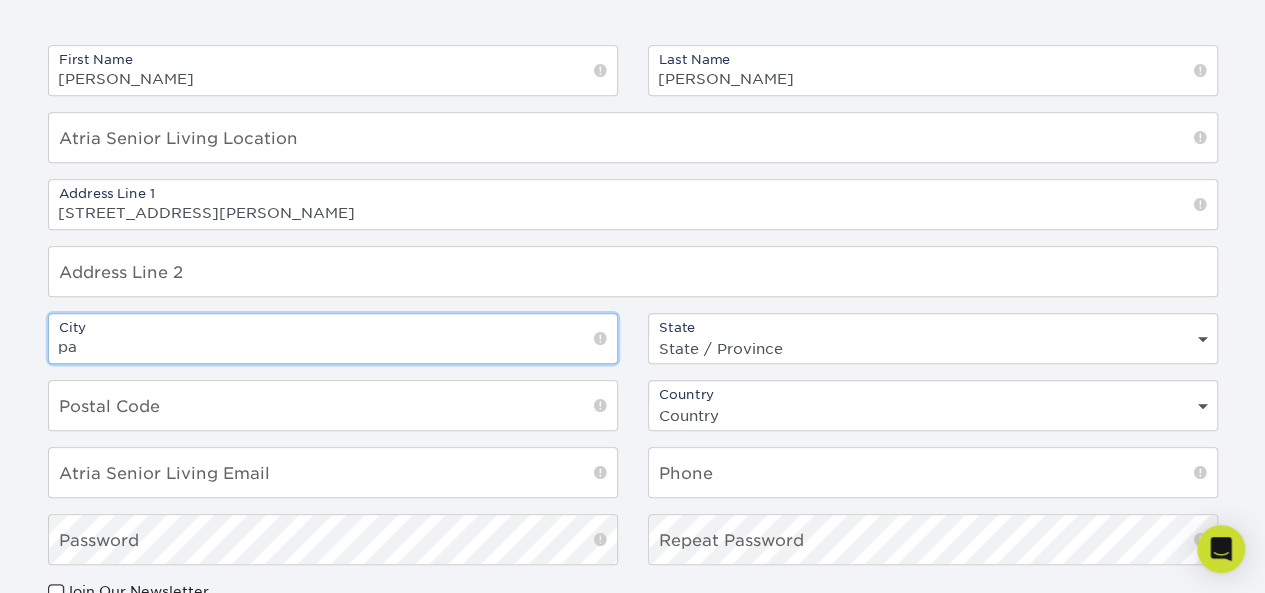 type on "p" 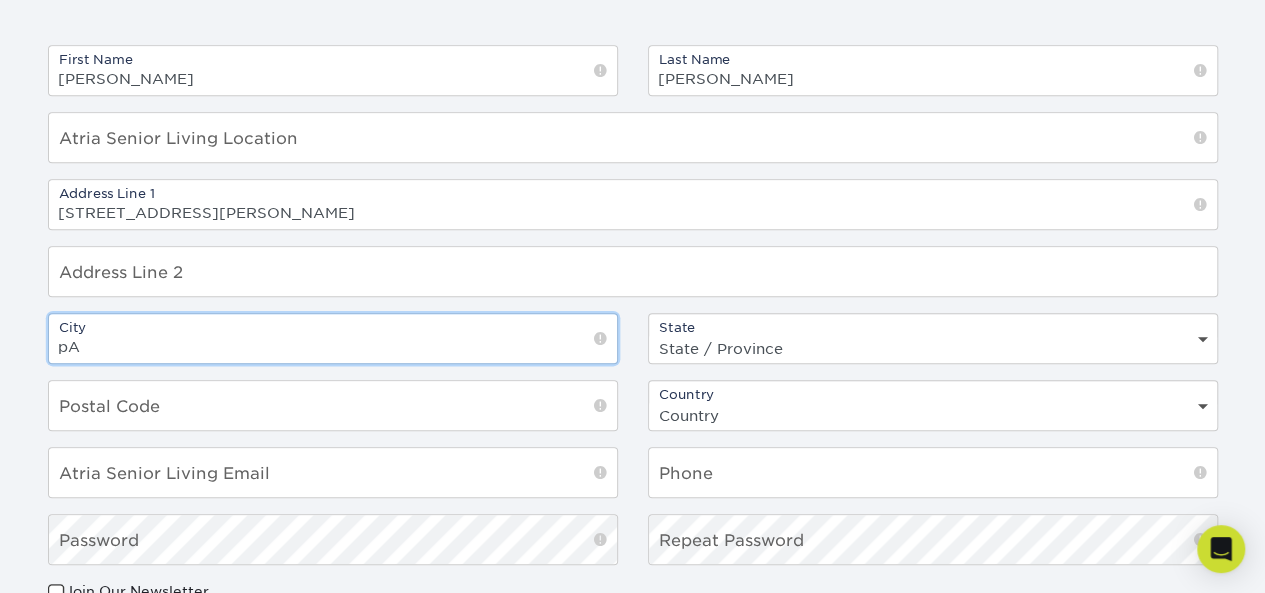 type on "p" 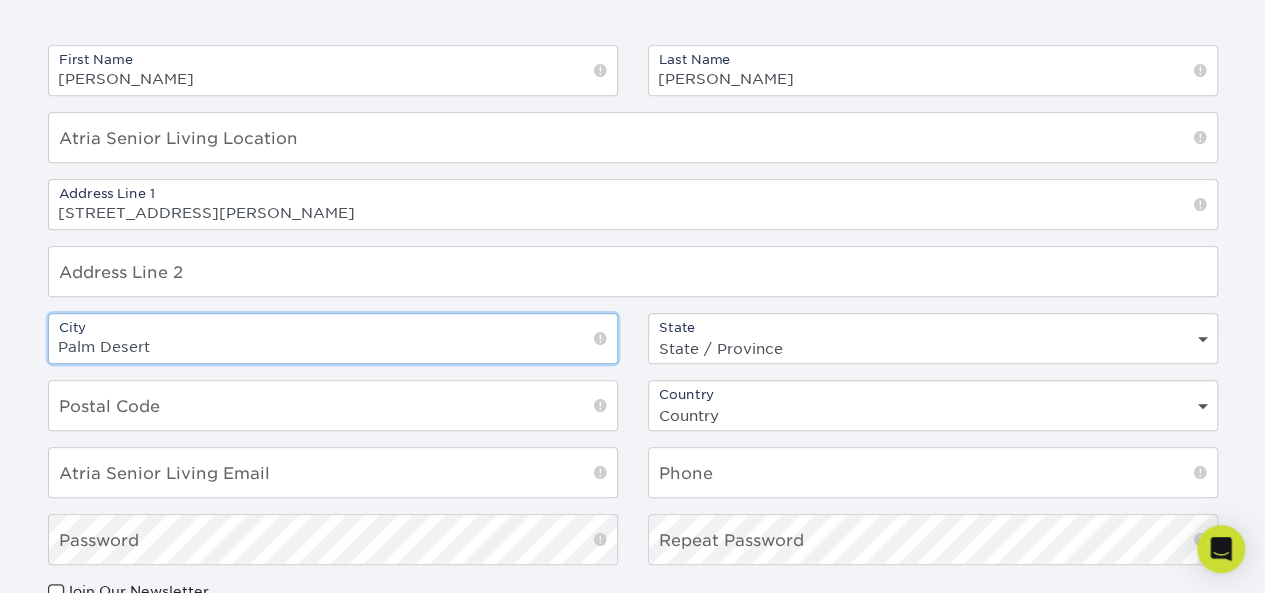 type on "Palm Desert" 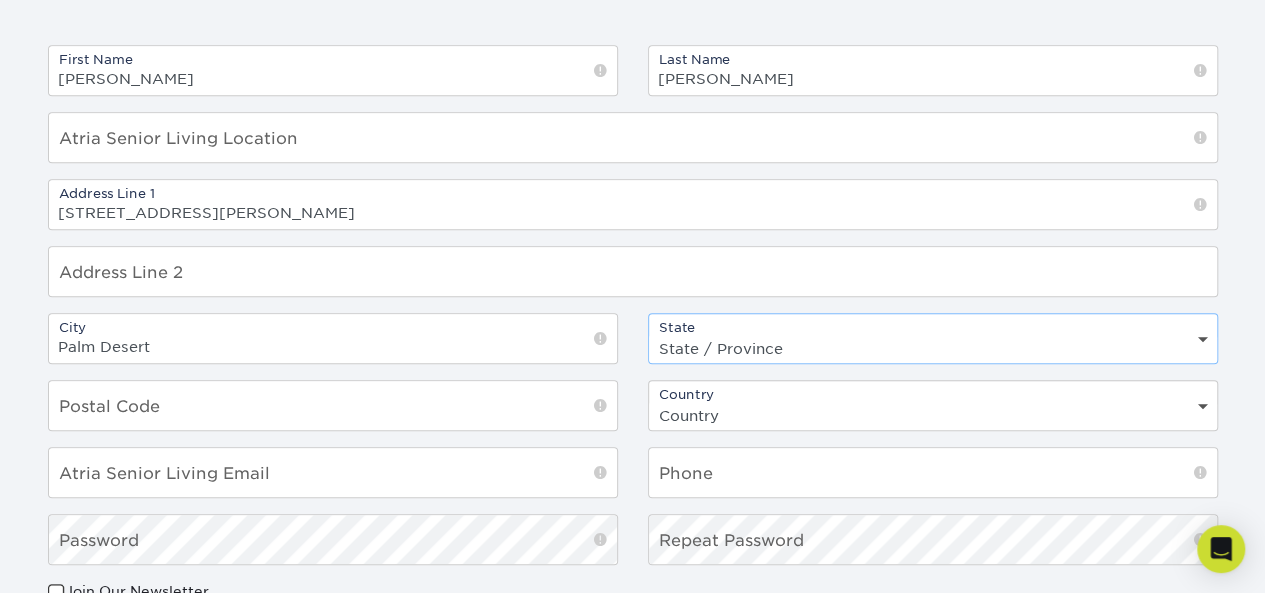 select on "CA" 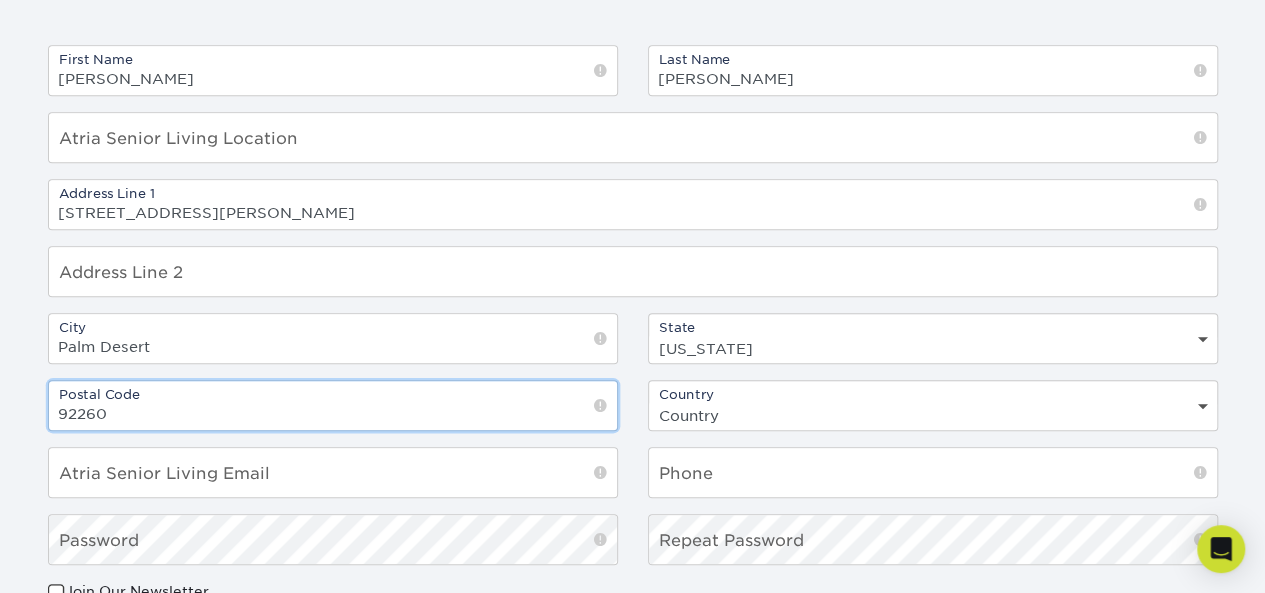type on "92260" 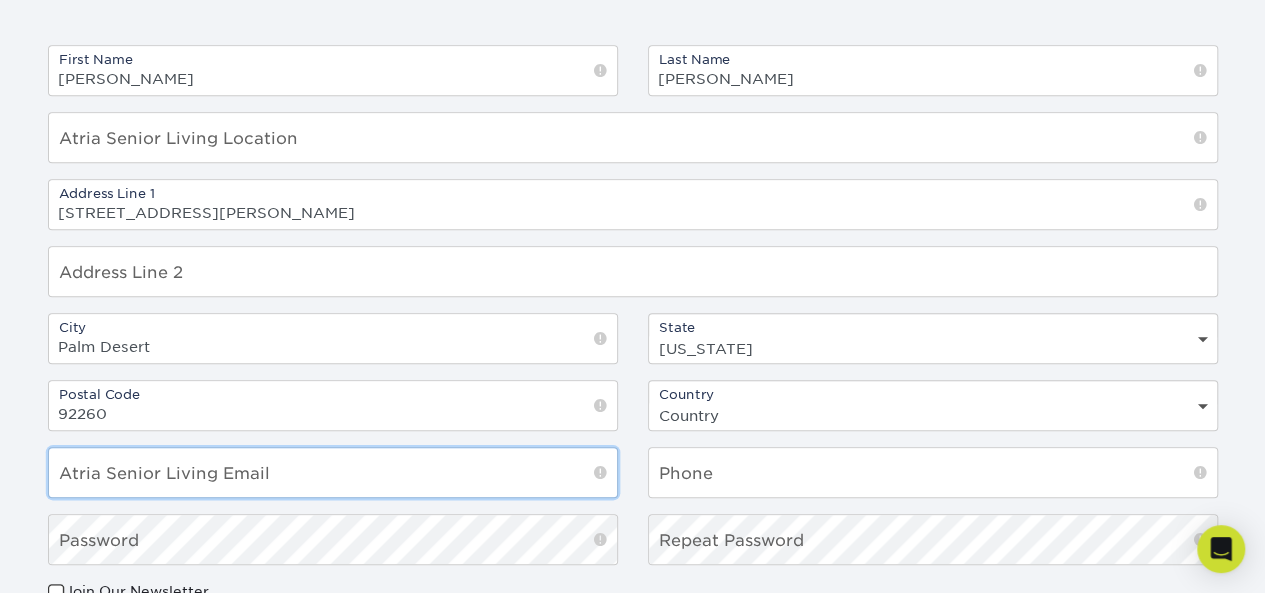 click at bounding box center [333, 472] 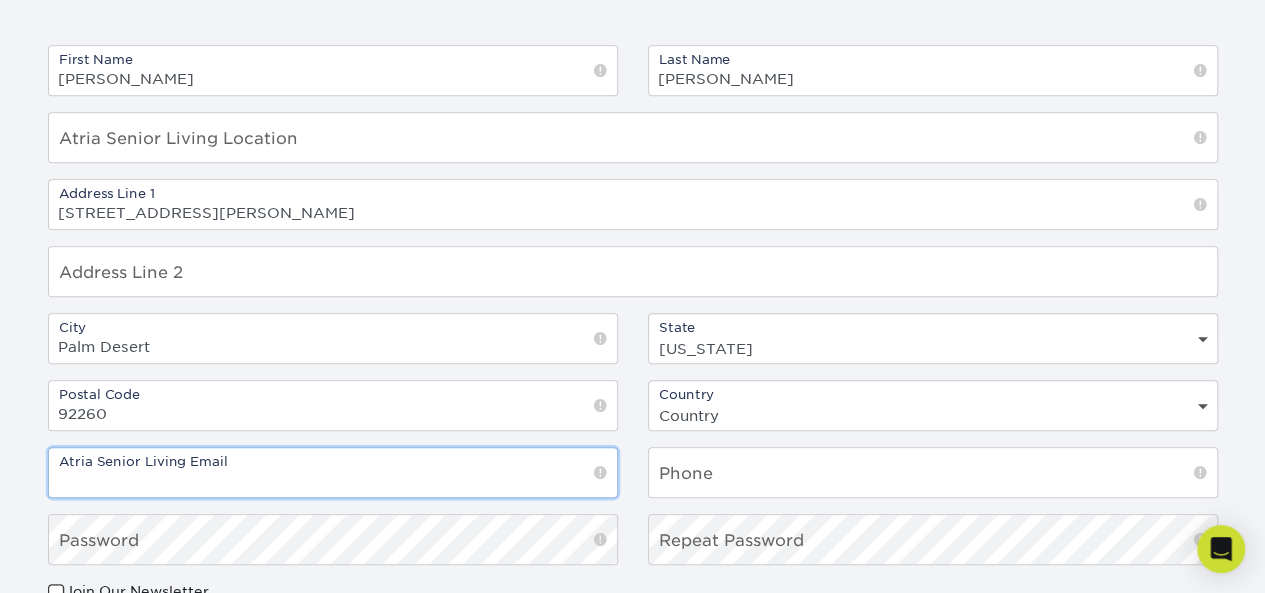 type on "[PERSON_NAME][EMAIL_ADDRESS][PERSON_NAME][DOMAIN_NAME]" 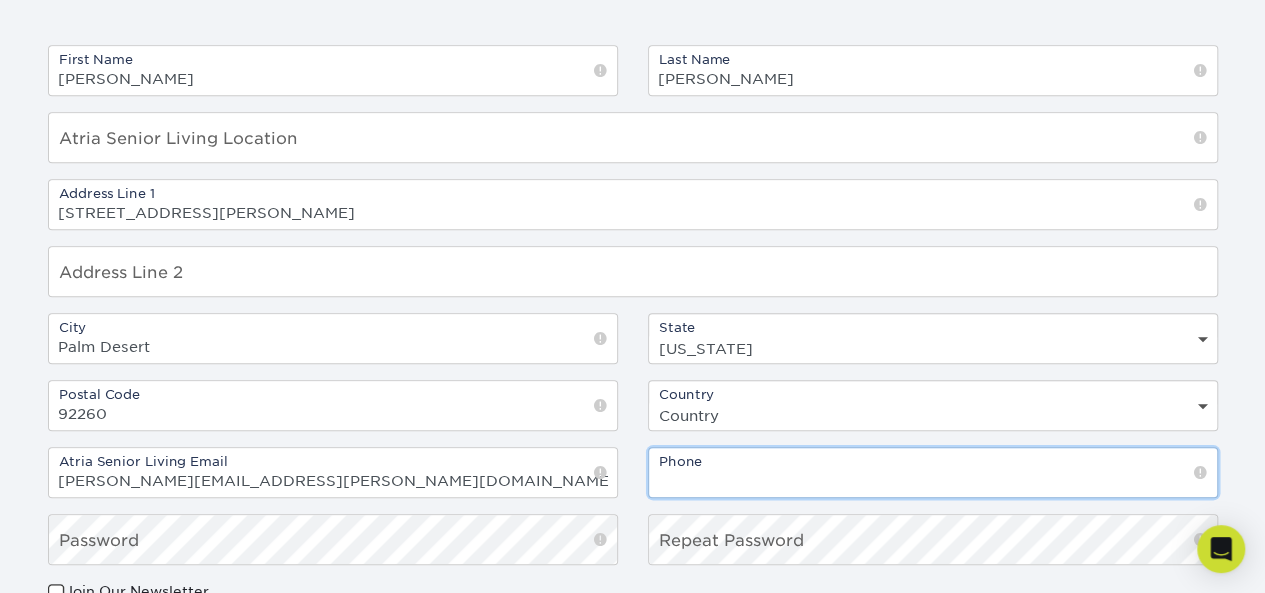 click at bounding box center [933, 472] 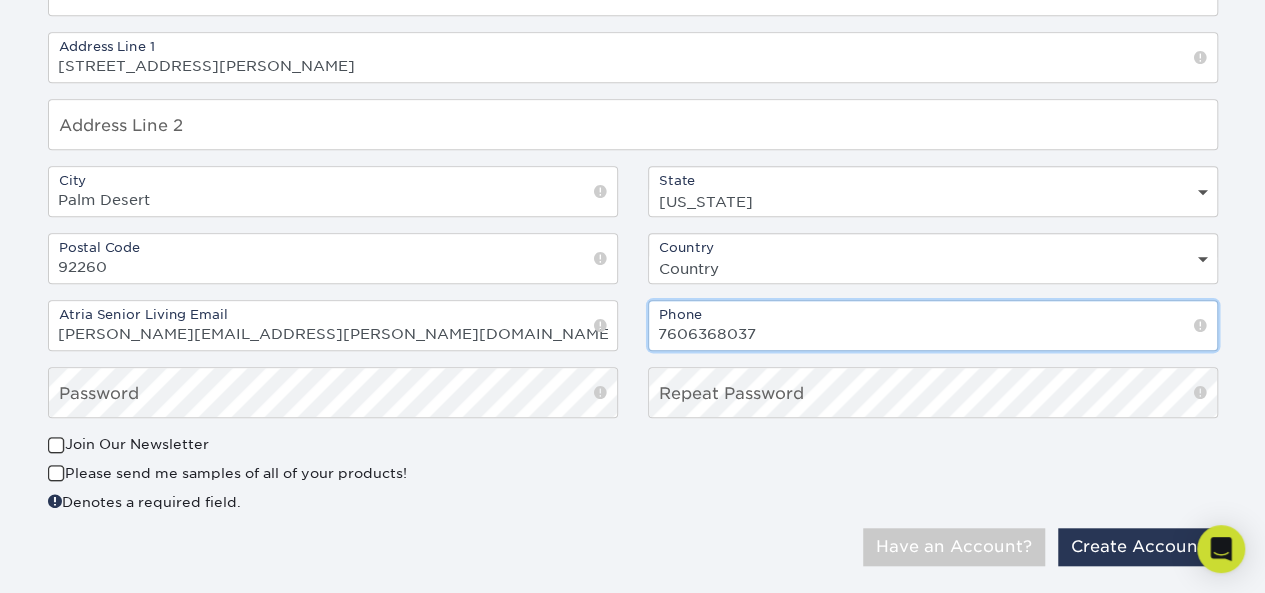 scroll, scrollTop: 686, scrollLeft: 0, axis: vertical 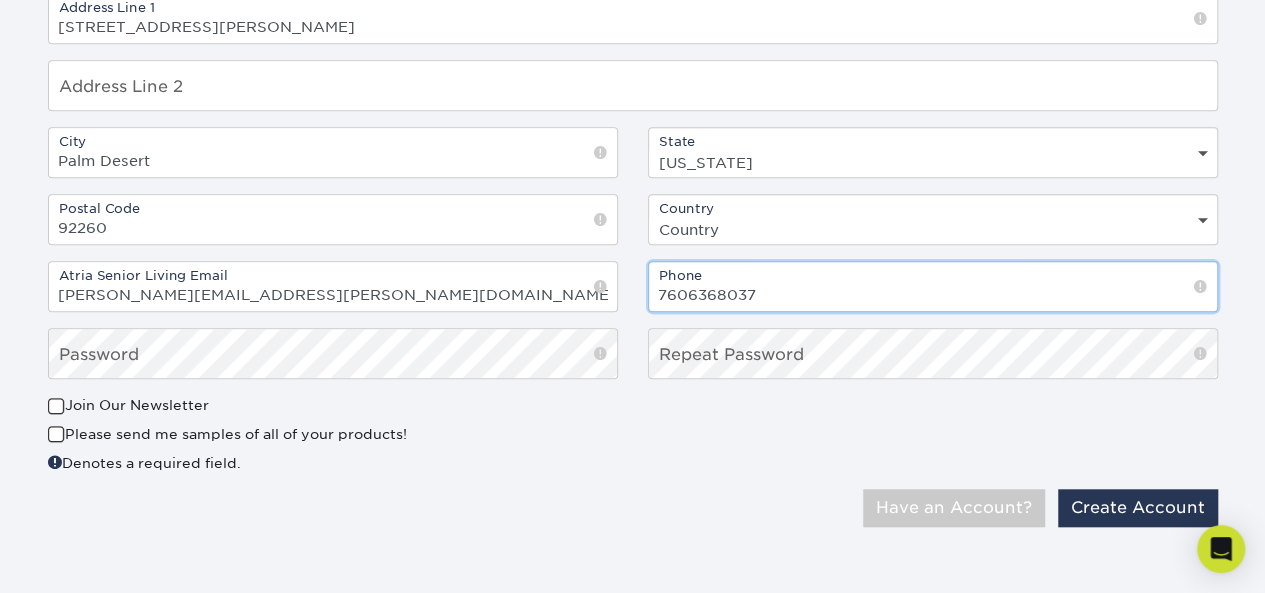 type on "7606368037" 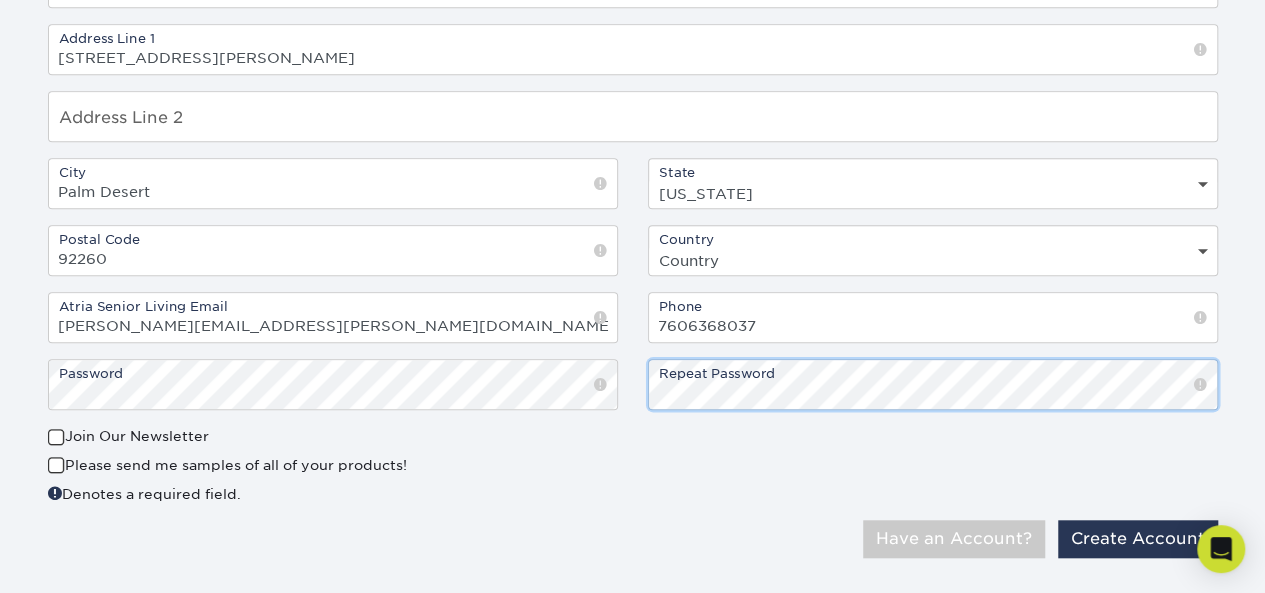 scroll, scrollTop: 686, scrollLeft: 0, axis: vertical 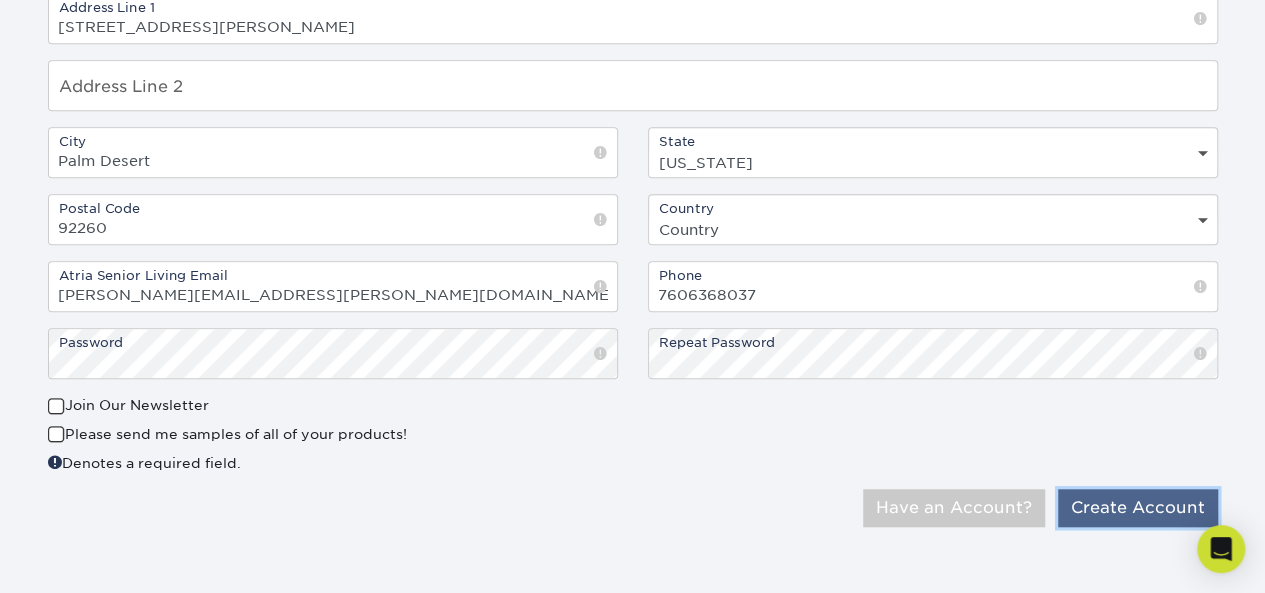 click on "Create Account" at bounding box center [1138, 508] 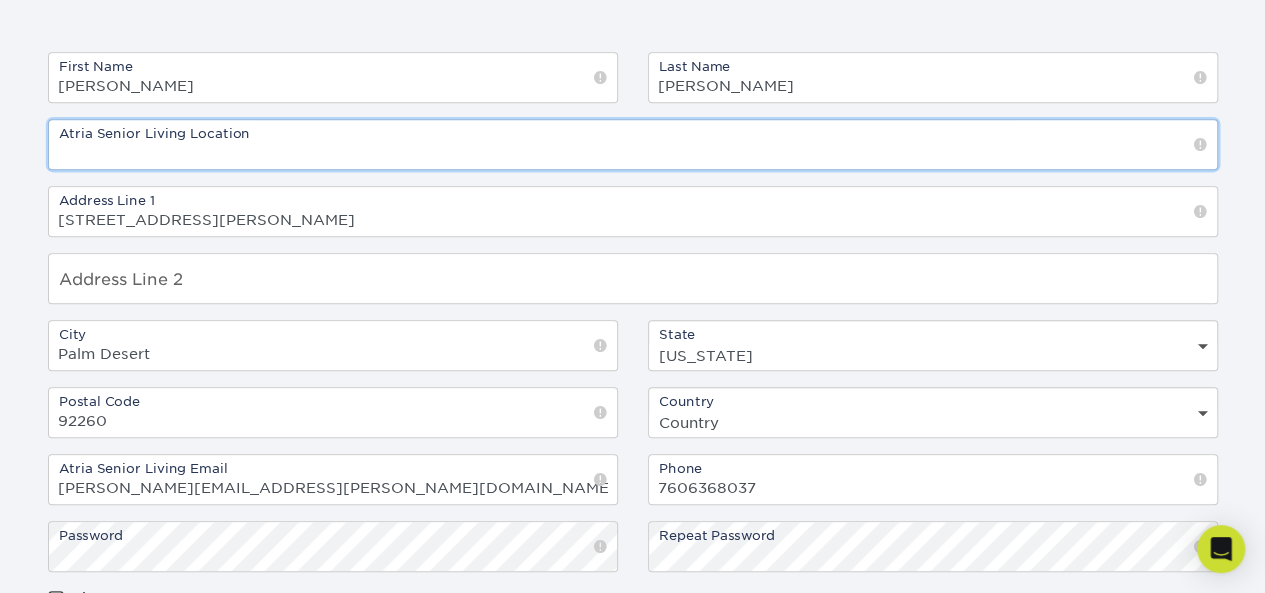 scroll, scrollTop: 411, scrollLeft: 0, axis: vertical 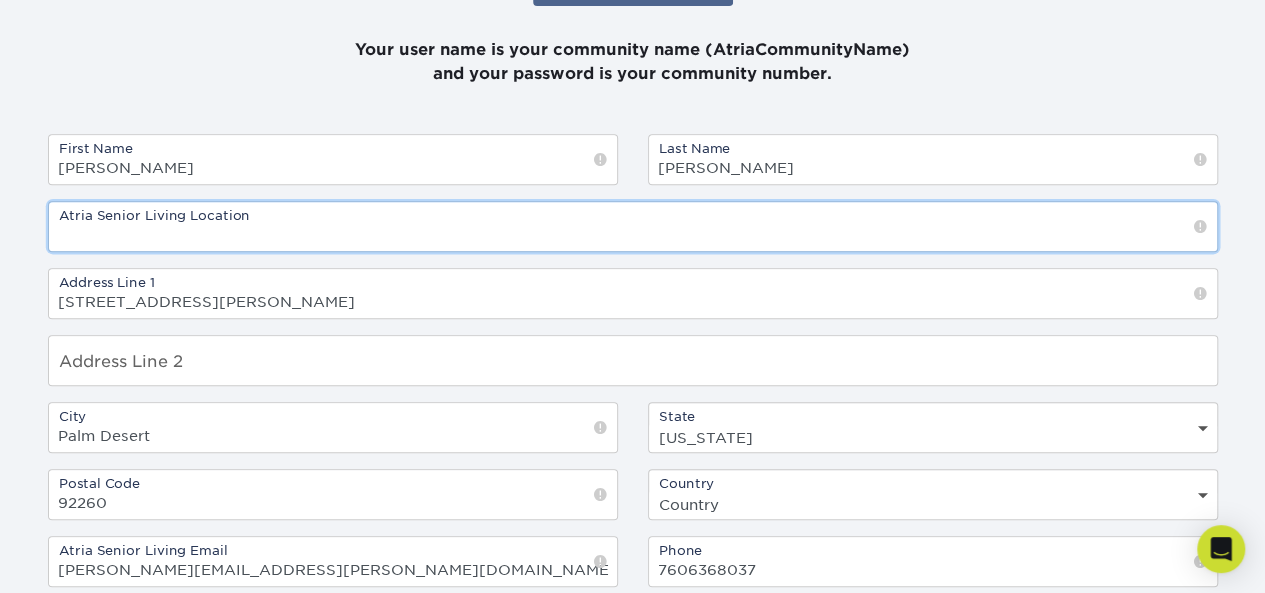 click at bounding box center (633, 226) 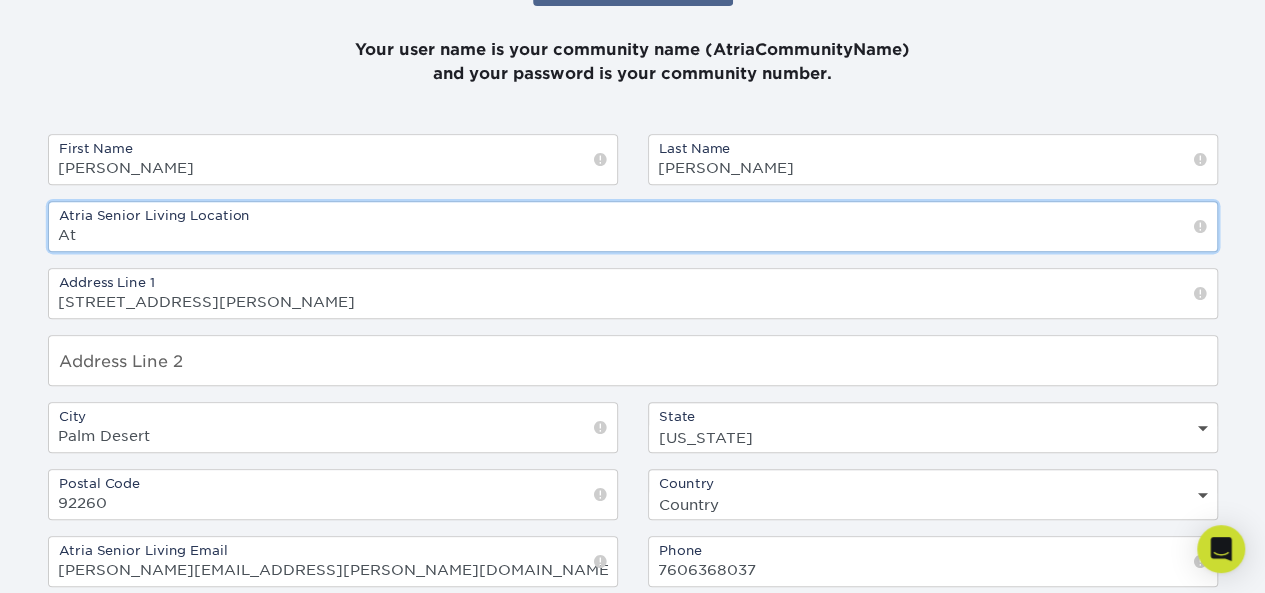 type on "A" 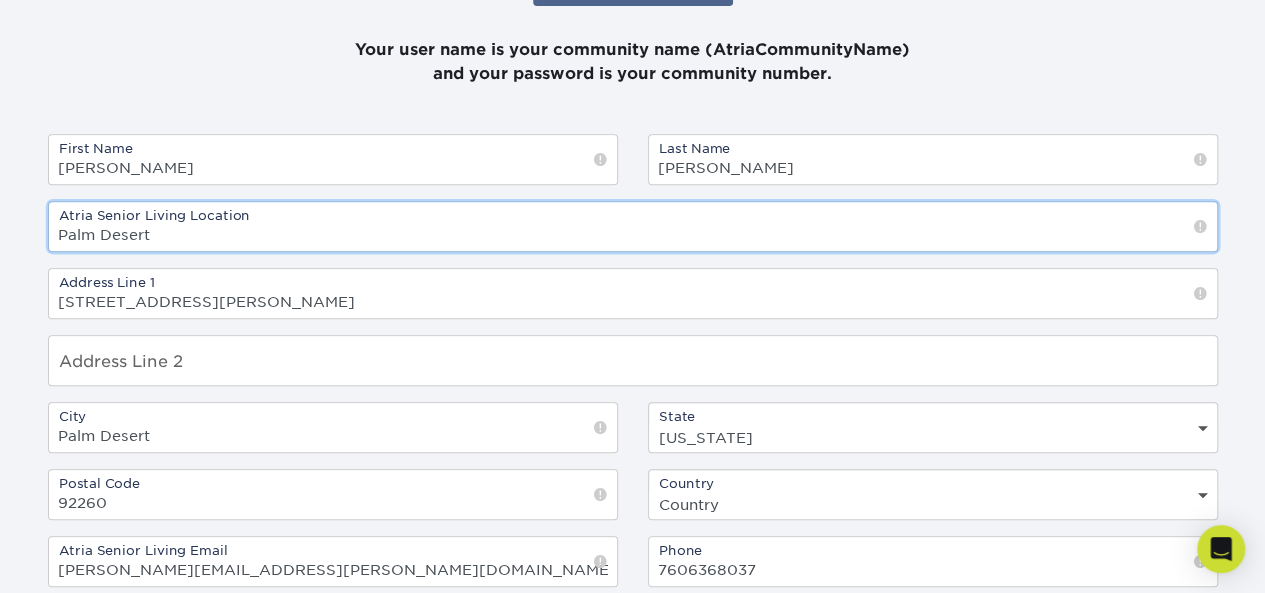 scroll, scrollTop: 686, scrollLeft: 0, axis: vertical 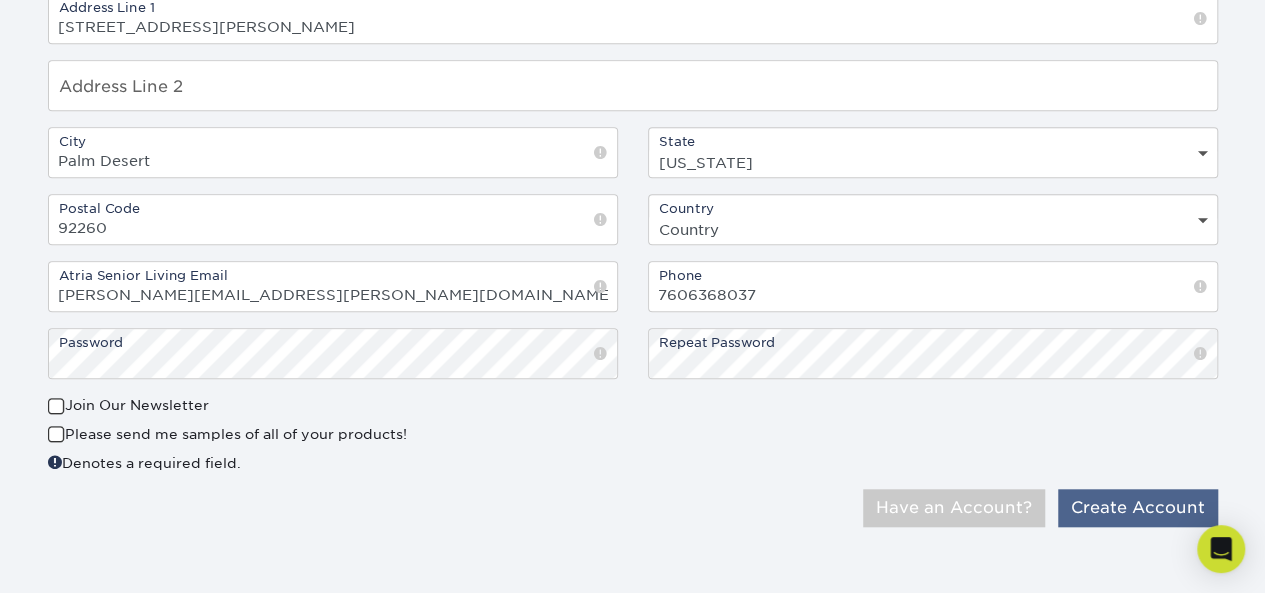 type on "Palm Desert" 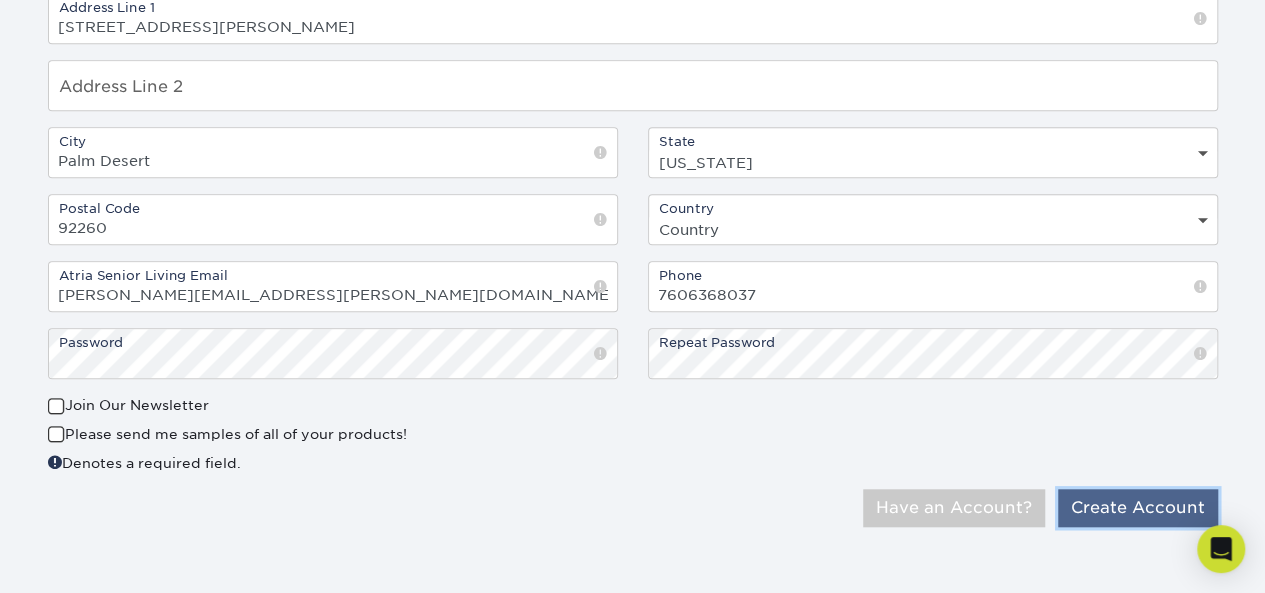 click on "Create Account" at bounding box center [1138, 508] 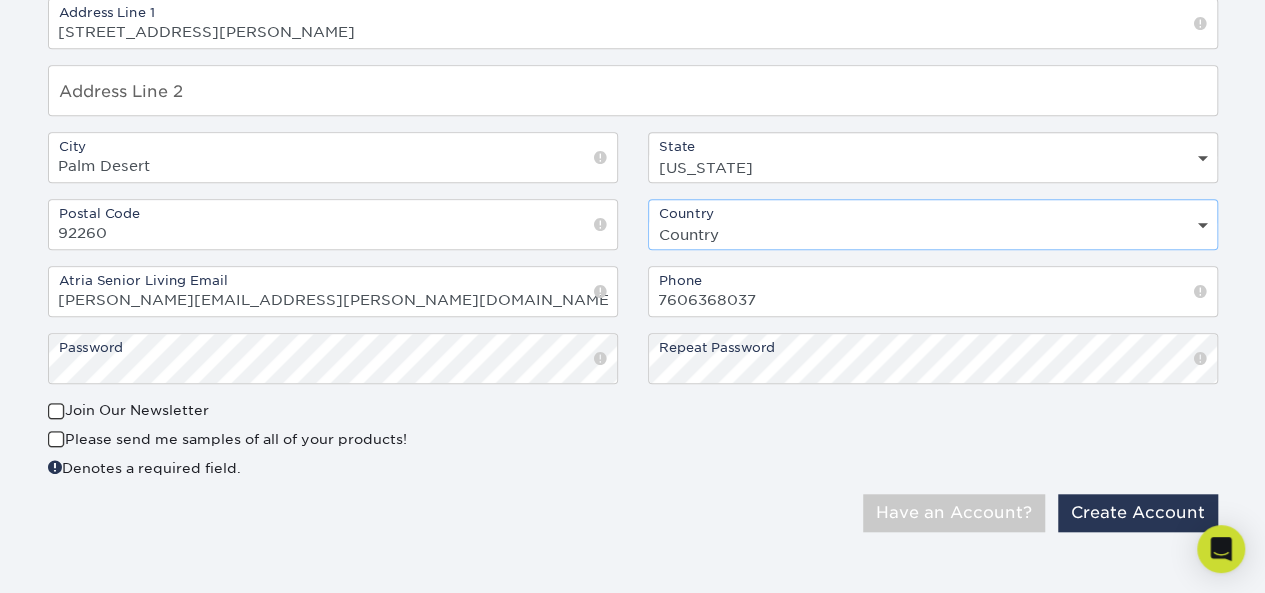 scroll, scrollTop: 686, scrollLeft: 0, axis: vertical 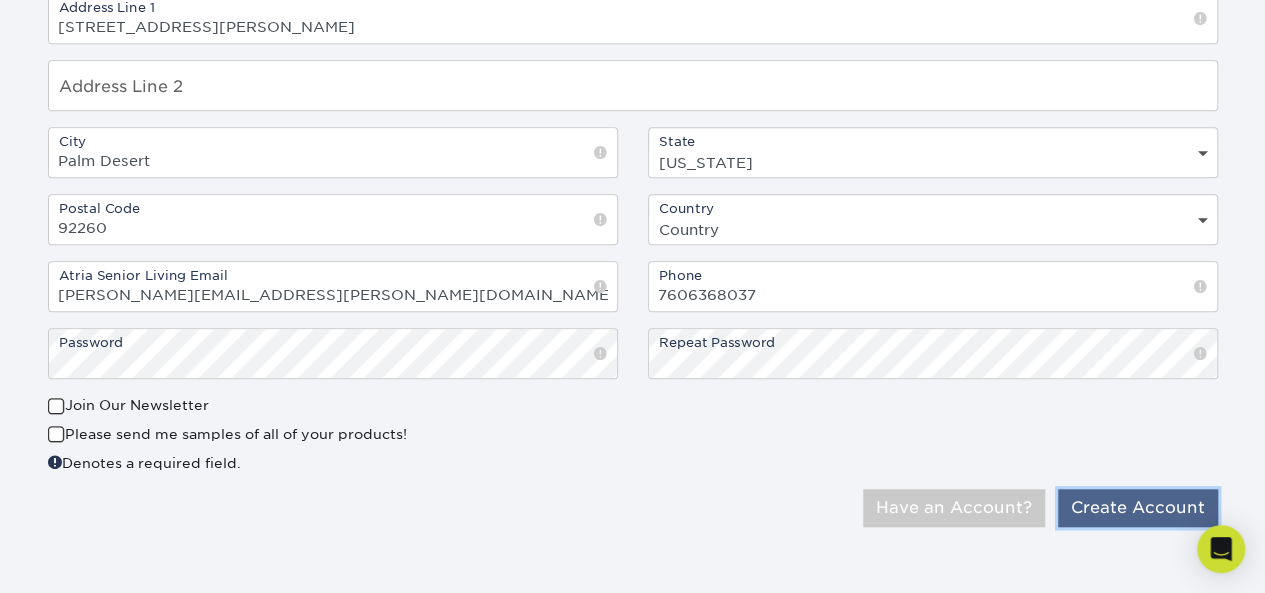 click on "Create Account" at bounding box center [1138, 508] 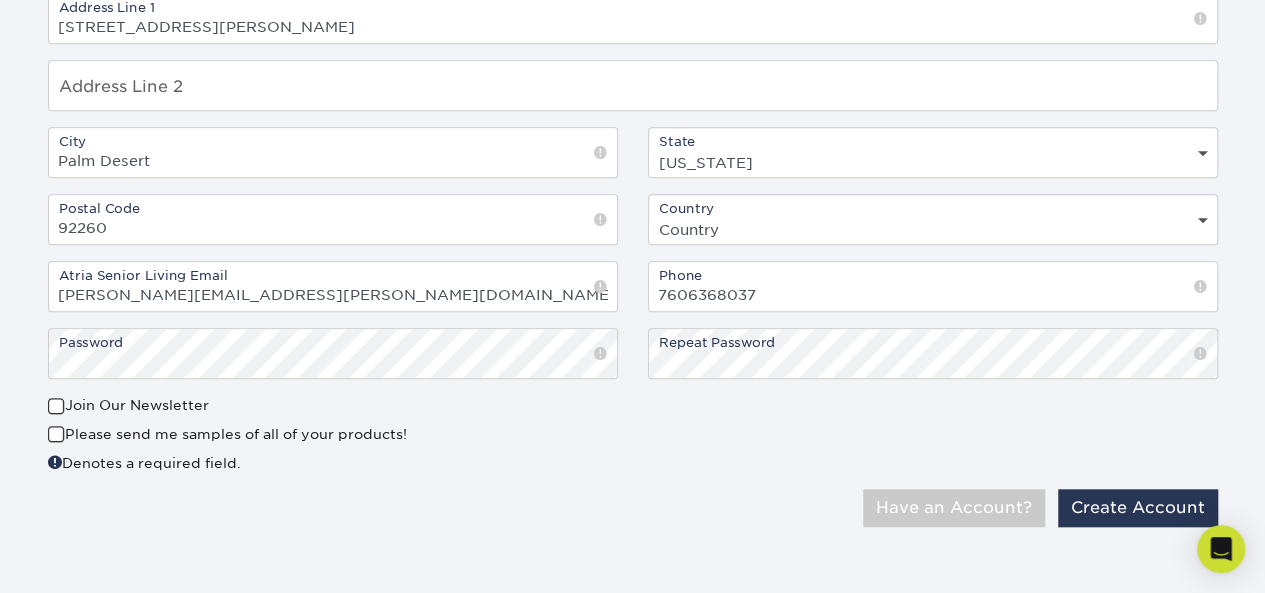 click at bounding box center (56, 406) 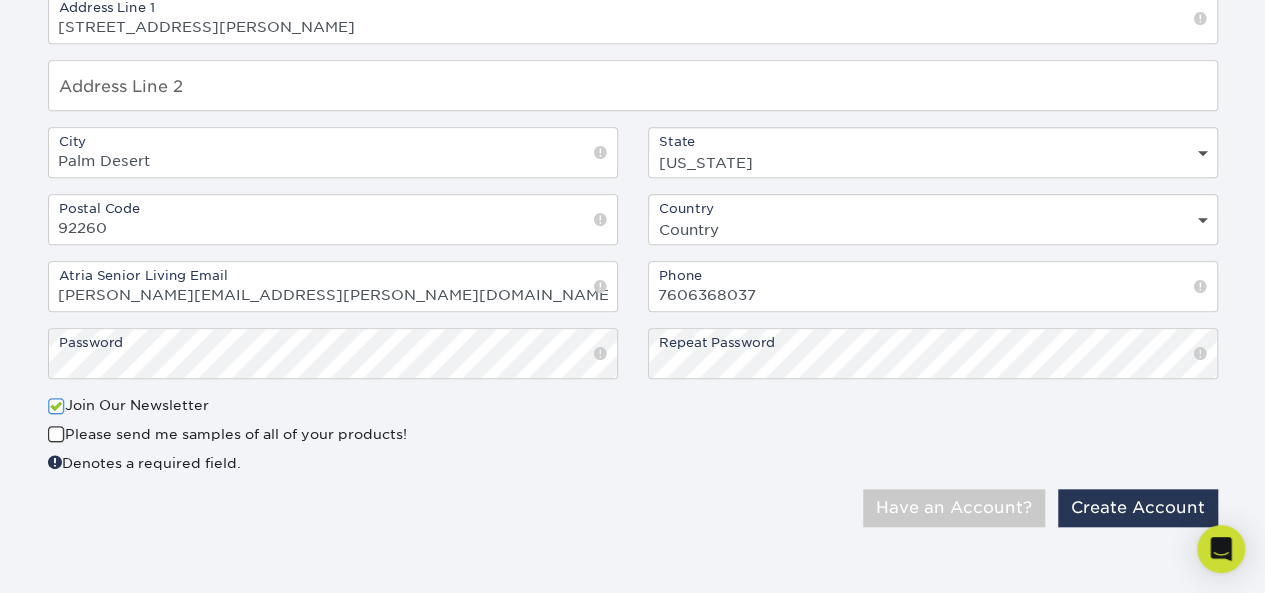 click on "Only Atria Senior Living email addresses are accepted!
Have an Account?
Create Account" at bounding box center (633, 516) 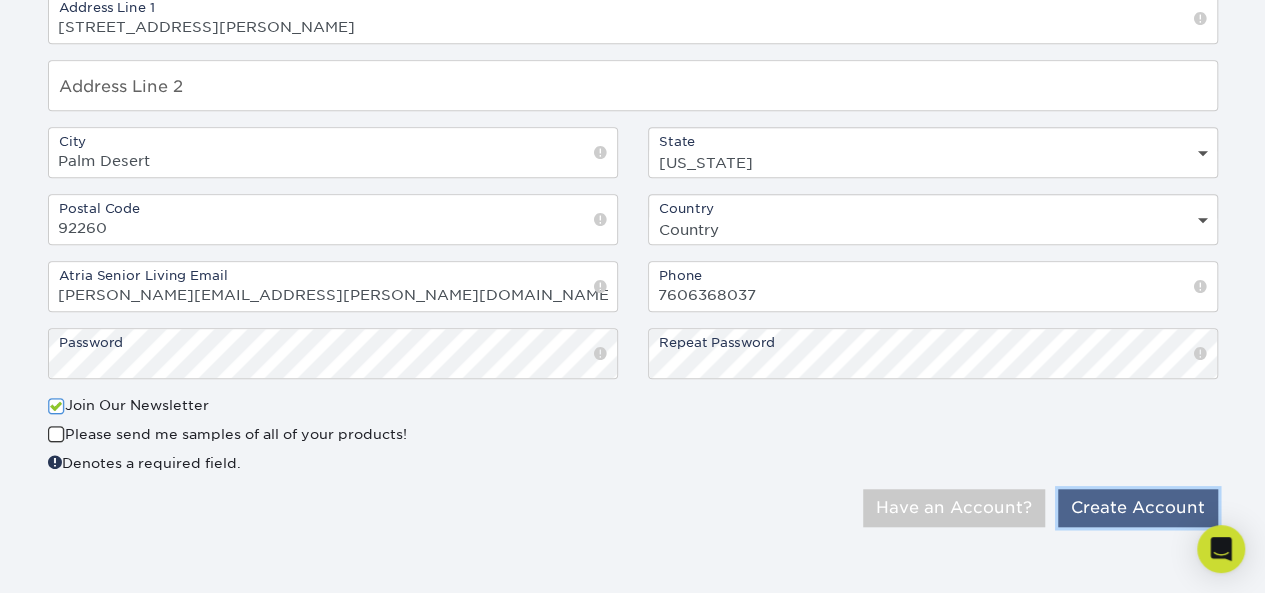 click on "Create Account" at bounding box center [1138, 508] 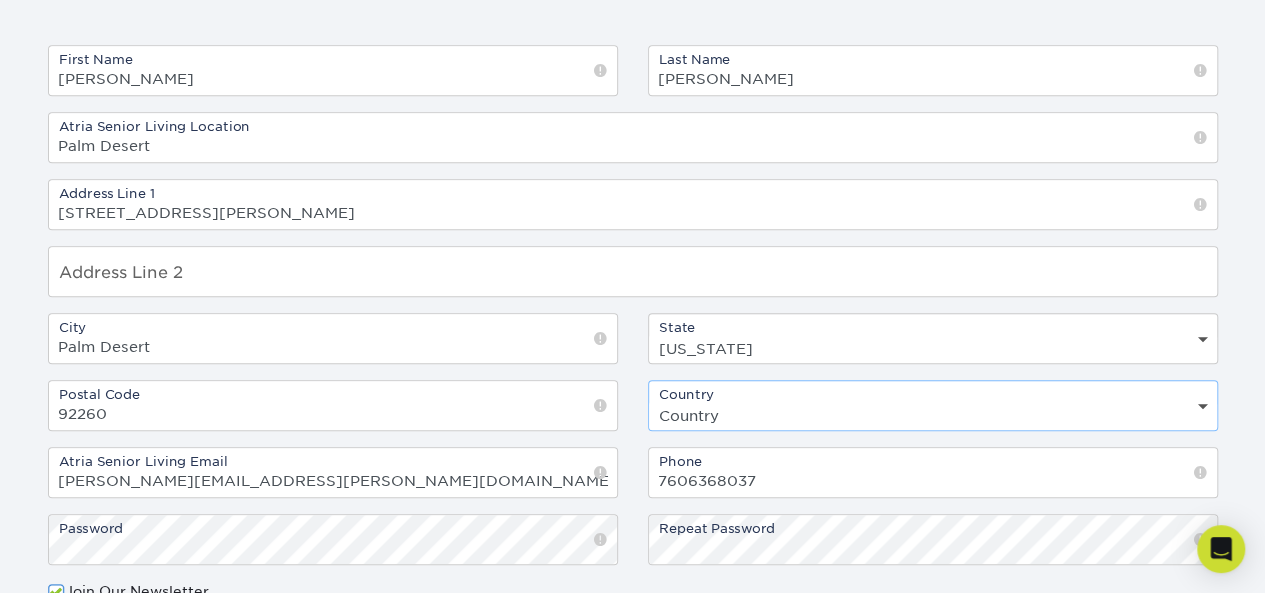 scroll, scrollTop: 600, scrollLeft: 0, axis: vertical 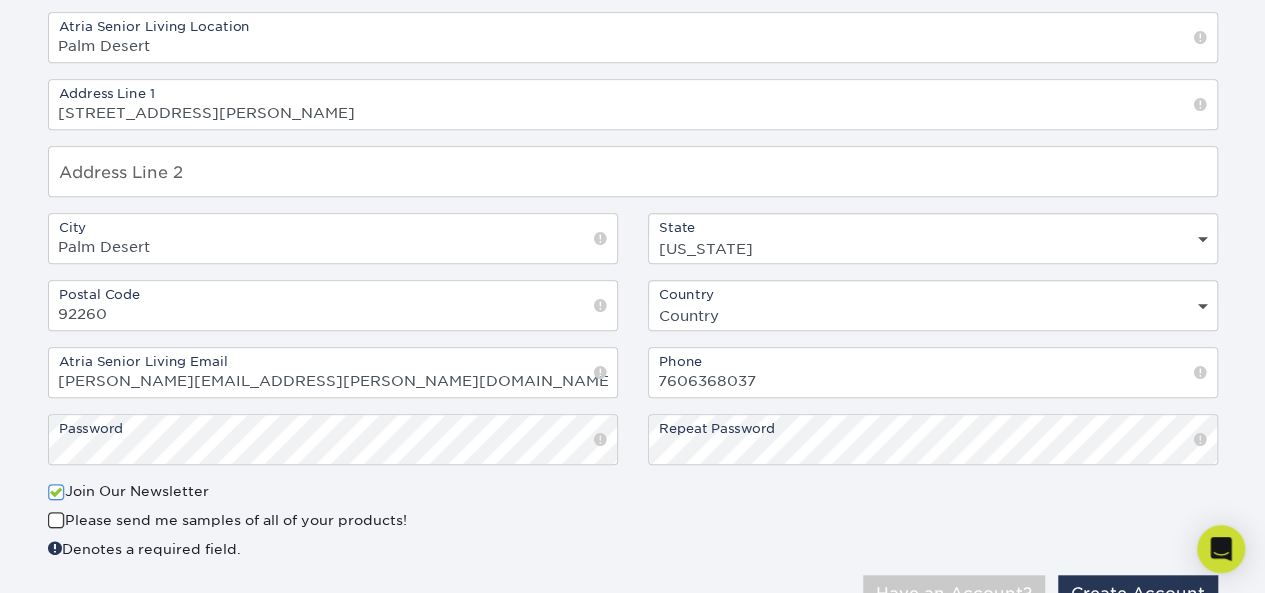 click at bounding box center (1200, 373) 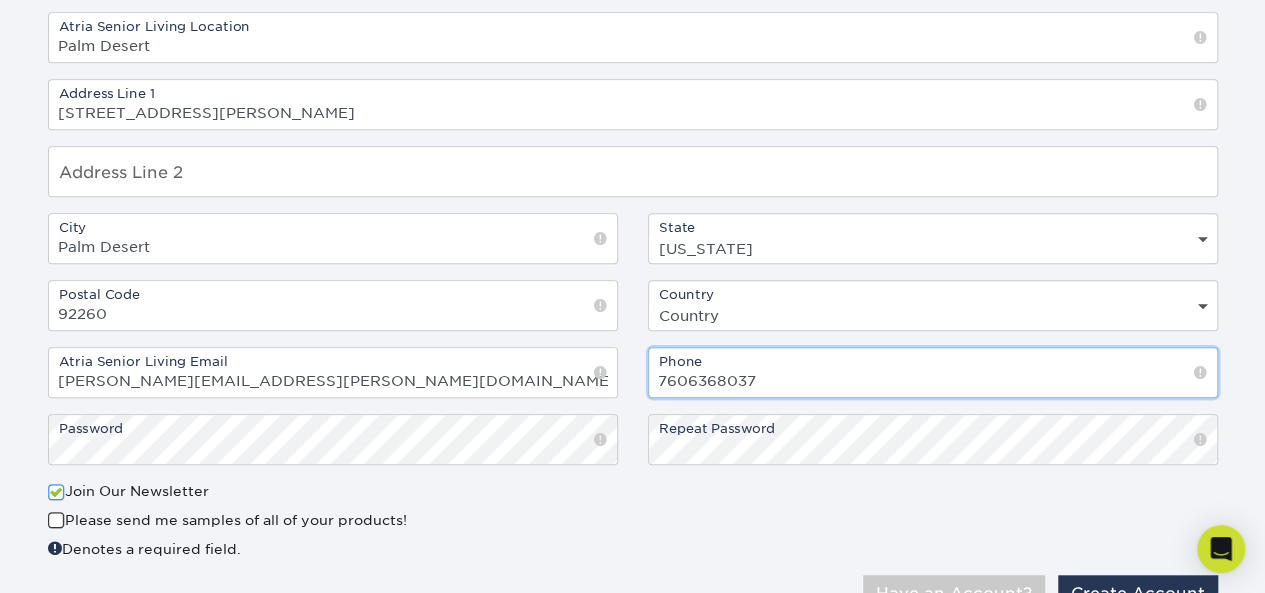 scroll, scrollTop: 0, scrollLeft: 0, axis: both 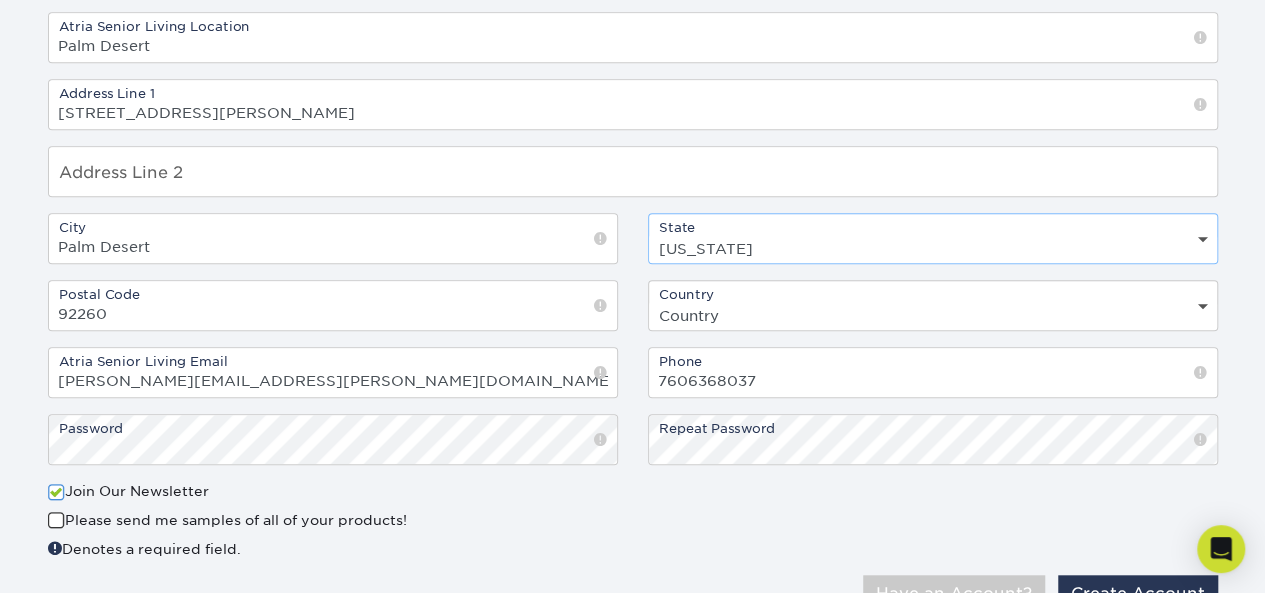 click on "State / Province
[US_STATE]
[US_STATE]
[US_STATE]
[US_STATE]
[US_STATE]
[US_STATE]
[US_STATE]
[US_STATE]
[US_STATE]
[US_STATE]
[US_STATE]
[US_STATE]
[US_STATE]
[US_STATE]
[US_STATE]
[US_STATE]
[US_STATE]
[US_STATE]
[US_STATE]
[US_STATE]
[US_STATE]
[US_STATE]
[US_STATE]
[US_STATE]
[US_STATE]
[US_STATE]
[US_STATE]
[US_STATE]
[US_STATE]
[US_STATE]
[US_STATE]
[US_STATE]
[US_STATE]
[US_STATE]
[US_STATE]
[US_STATE]
[US_STATE]
[US_STATE]
[US_STATE]
[US_STATE]
[US_STATE]
[US_STATE]
[US_STATE]
[US_STATE]
[US_STATE]
[US_STATE]
[US_STATE]
[US_STATE] [GEOGRAPHIC_DATA]" at bounding box center [933, 248] 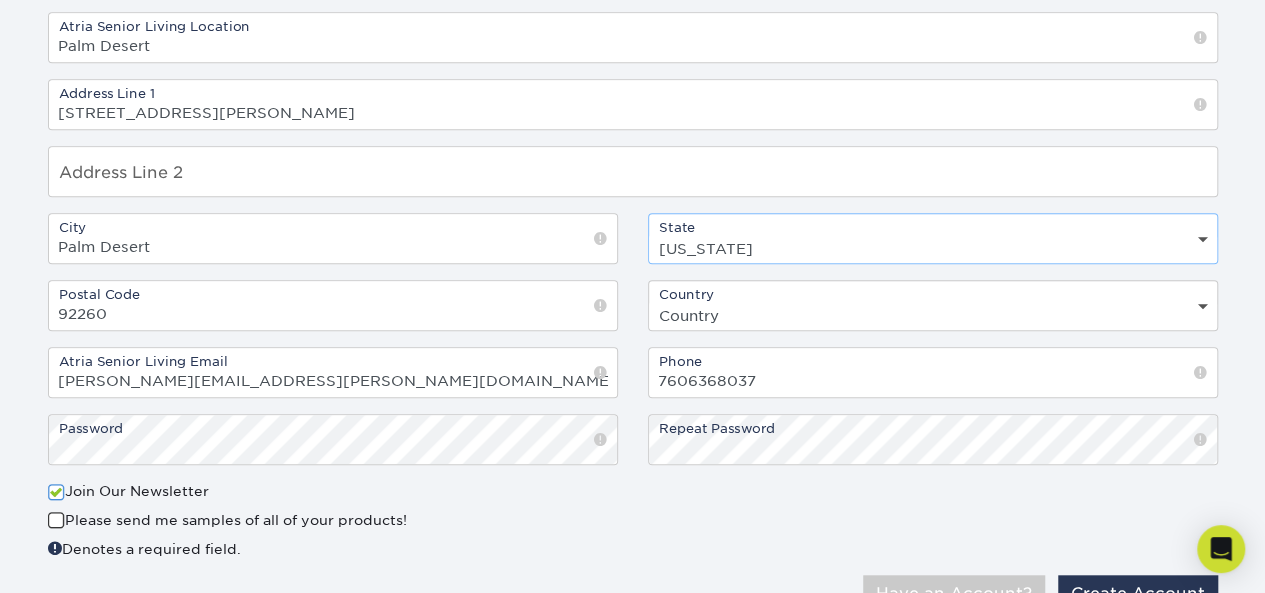 click on "State / Province
[US_STATE]
[US_STATE]
[US_STATE]
[US_STATE]
[US_STATE]
[US_STATE]
[US_STATE]
[US_STATE]
[US_STATE]
[US_STATE]
[US_STATE]
[US_STATE]
[US_STATE]
[US_STATE]
[US_STATE]
[US_STATE]
[US_STATE]
[US_STATE]
[US_STATE]
[US_STATE]
[US_STATE]
[US_STATE]
[US_STATE]
[US_STATE]
[US_STATE]
[US_STATE]
[US_STATE]
[US_STATE]
[US_STATE]
[US_STATE]
[US_STATE]
[US_STATE]
[US_STATE]
[US_STATE]
[US_STATE]
[US_STATE]
[US_STATE]
[US_STATE]
[US_STATE]
[US_STATE]
[US_STATE]
[US_STATE]
[US_STATE]
[US_STATE]
[US_STATE]
[US_STATE]
[US_STATE]
[US_STATE] [GEOGRAPHIC_DATA]" at bounding box center [933, 248] 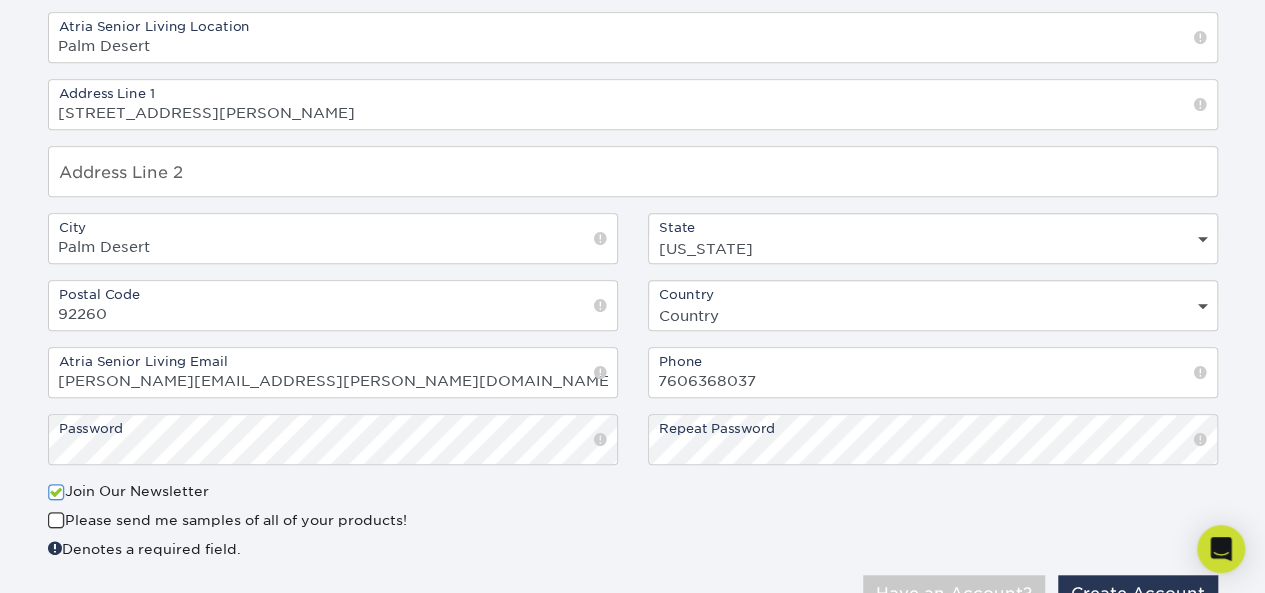 click on "Country
Country
[GEOGRAPHIC_DATA]
[GEOGRAPHIC_DATA]" at bounding box center [933, 305] 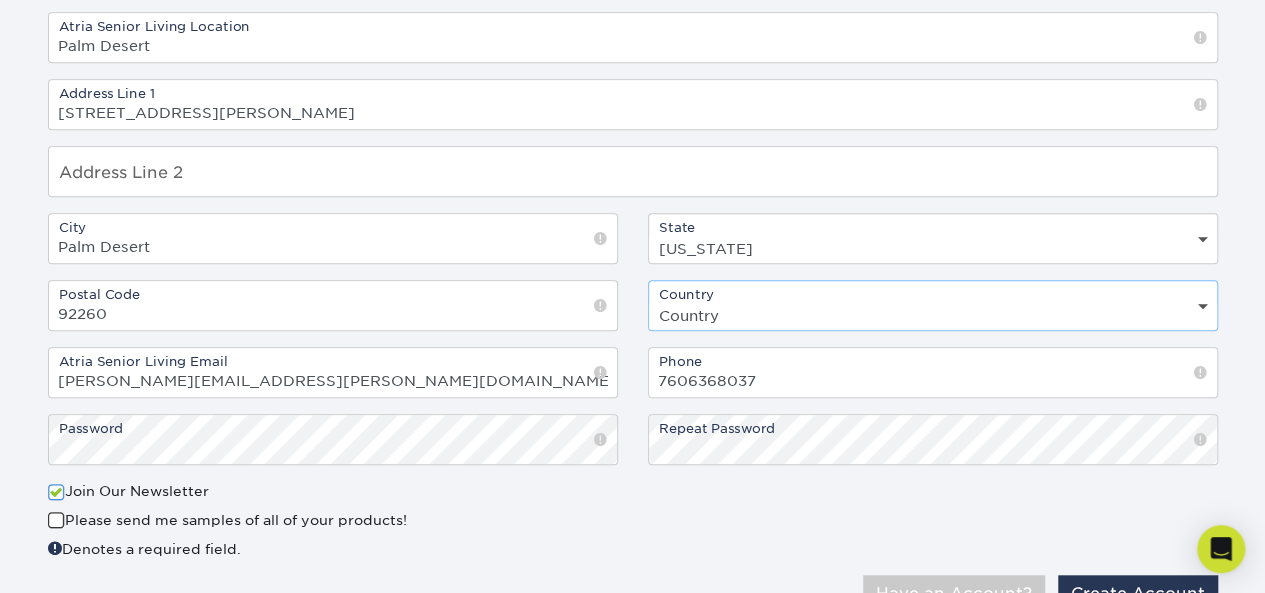 click on "Country
[GEOGRAPHIC_DATA]
[GEOGRAPHIC_DATA]" at bounding box center [933, 315] 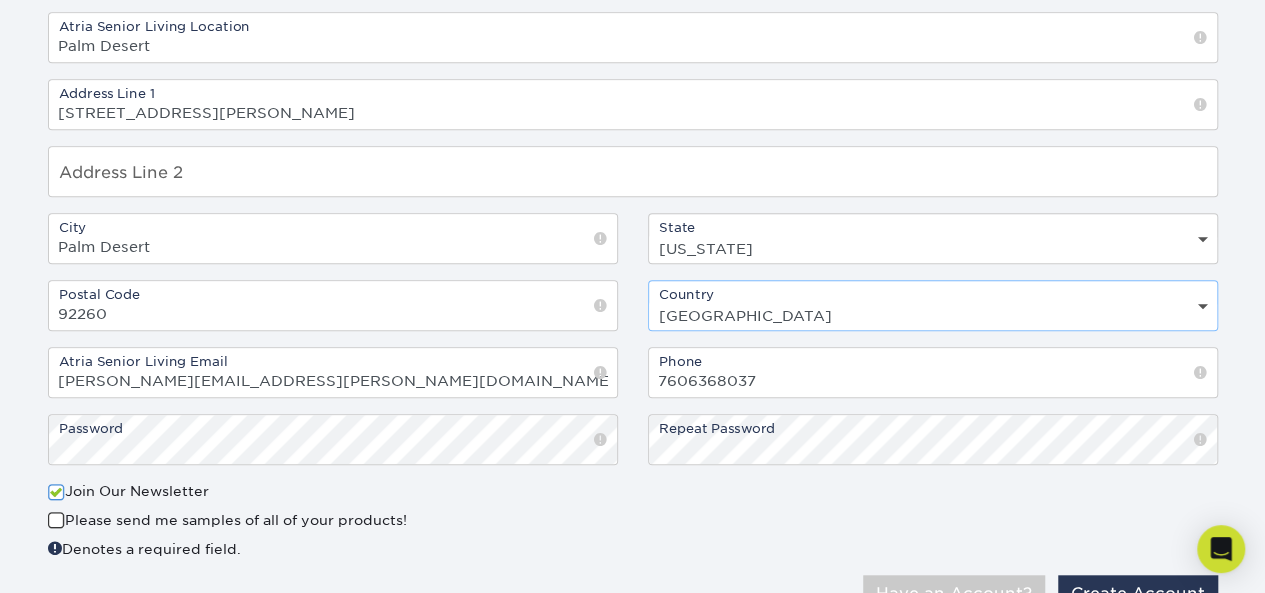 scroll, scrollTop: 686, scrollLeft: 0, axis: vertical 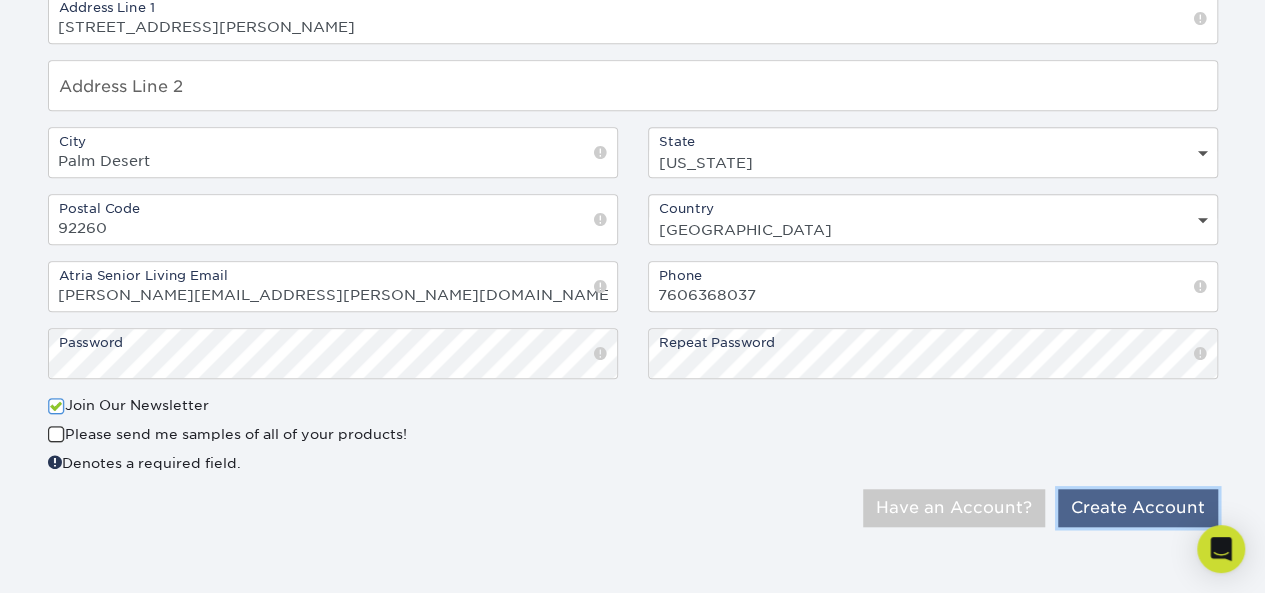click on "Create Account" at bounding box center [1138, 508] 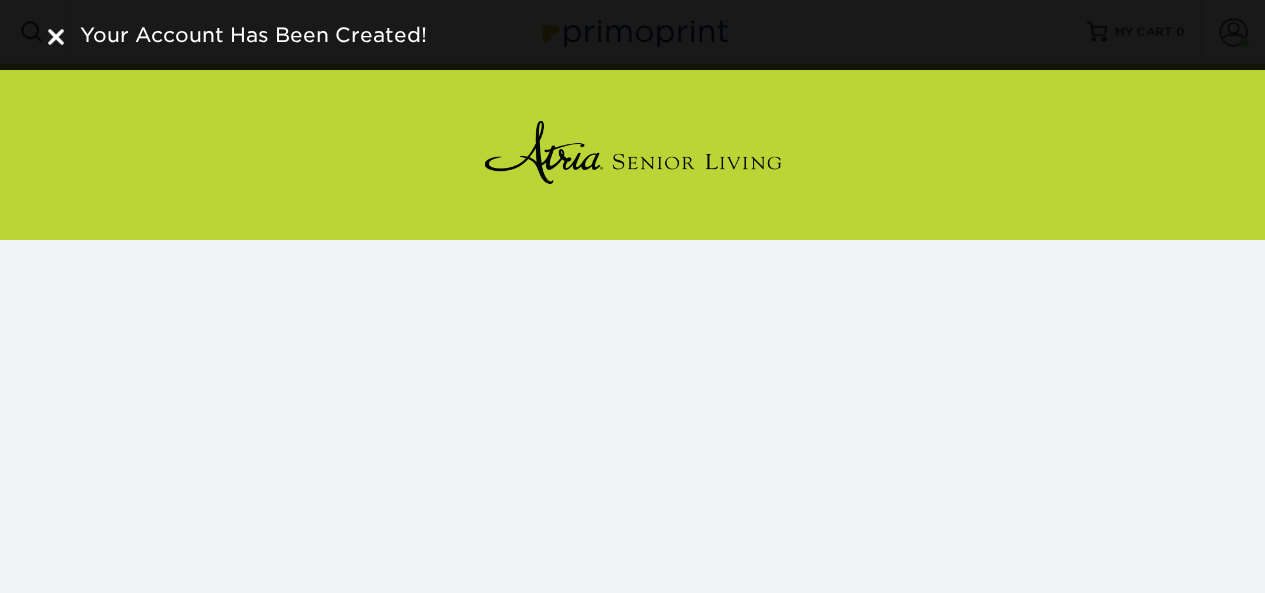 scroll, scrollTop: 0, scrollLeft: 0, axis: both 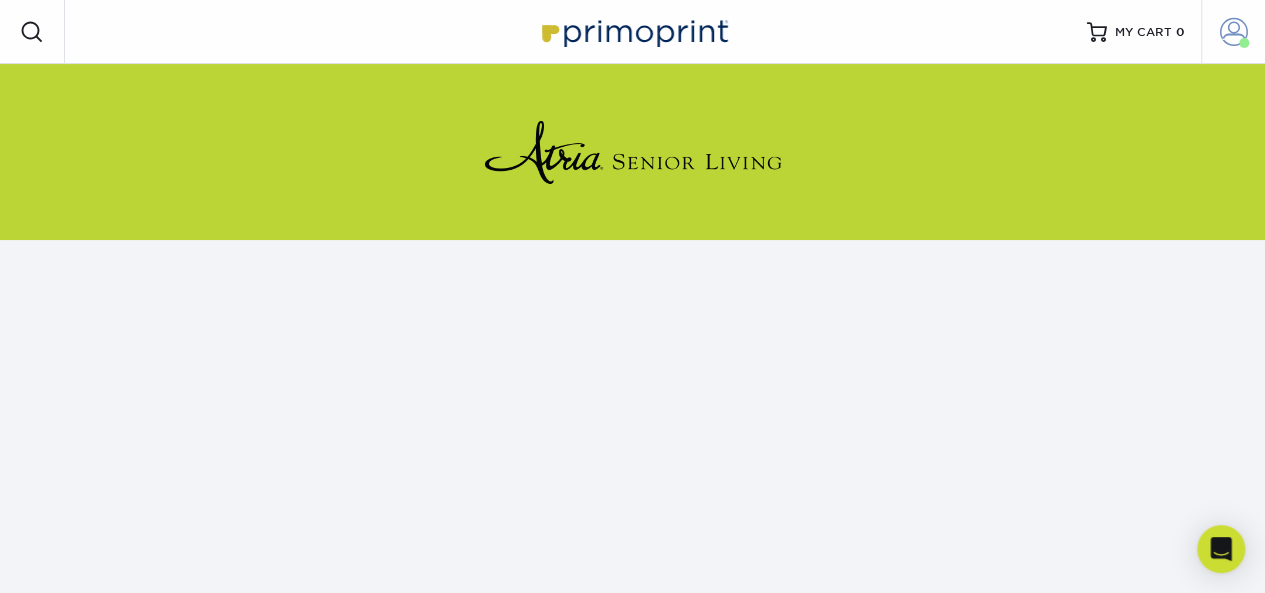 click at bounding box center (1234, 32) 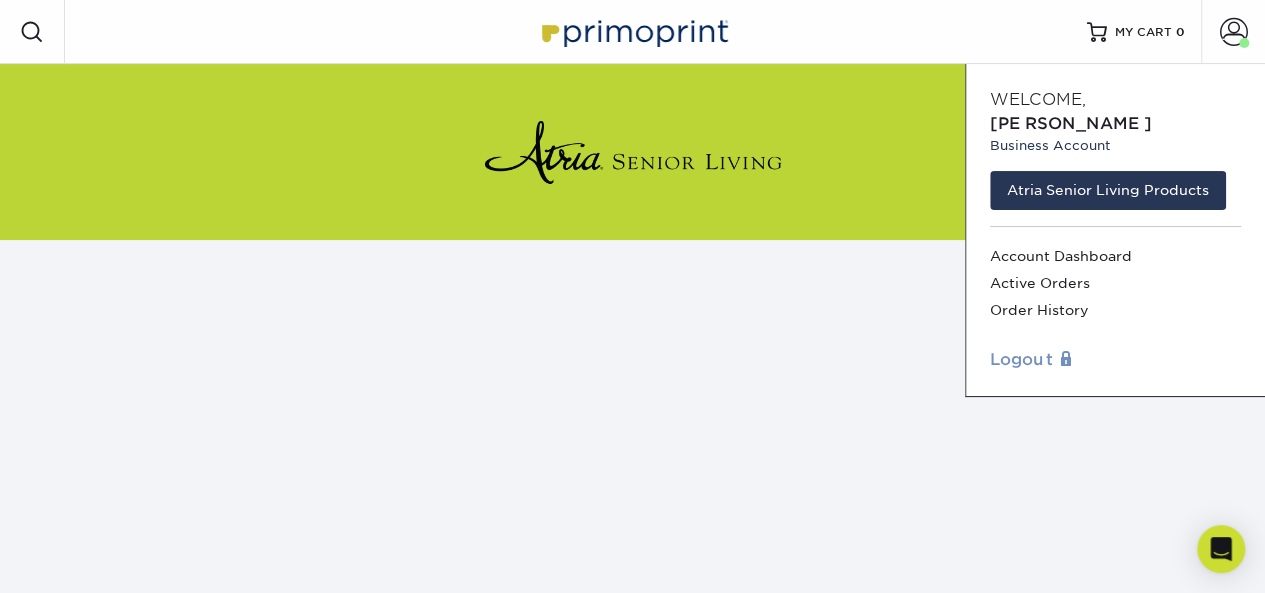 click on "Logout" at bounding box center (1115, 360) 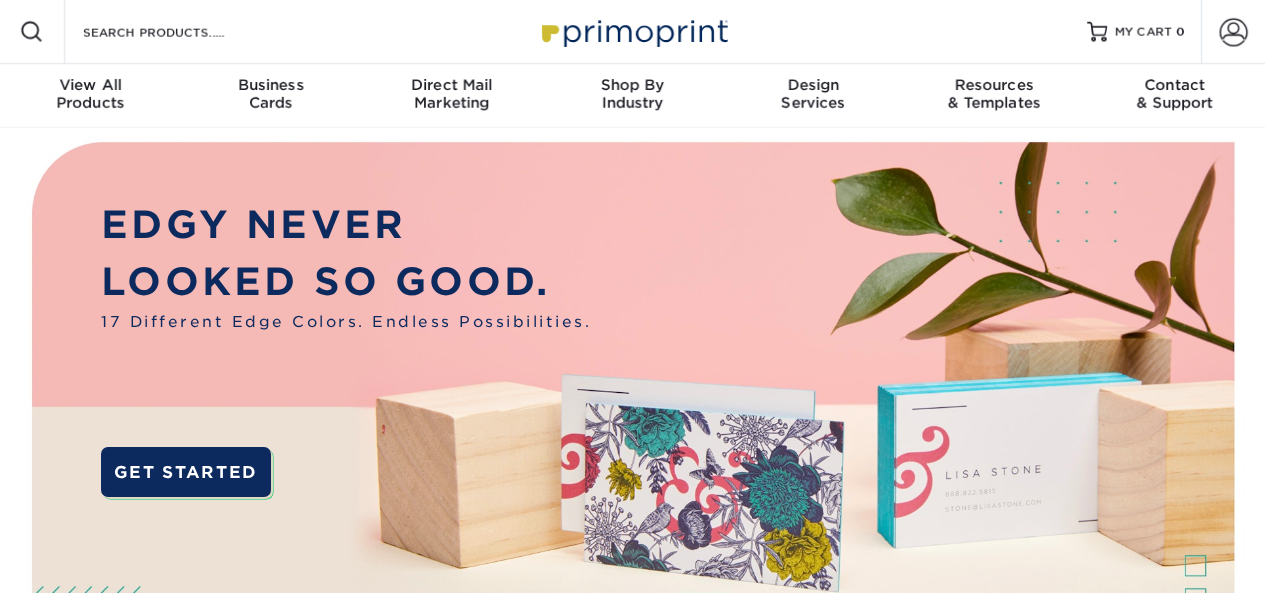 scroll, scrollTop: 0, scrollLeft: 0, axis: both 